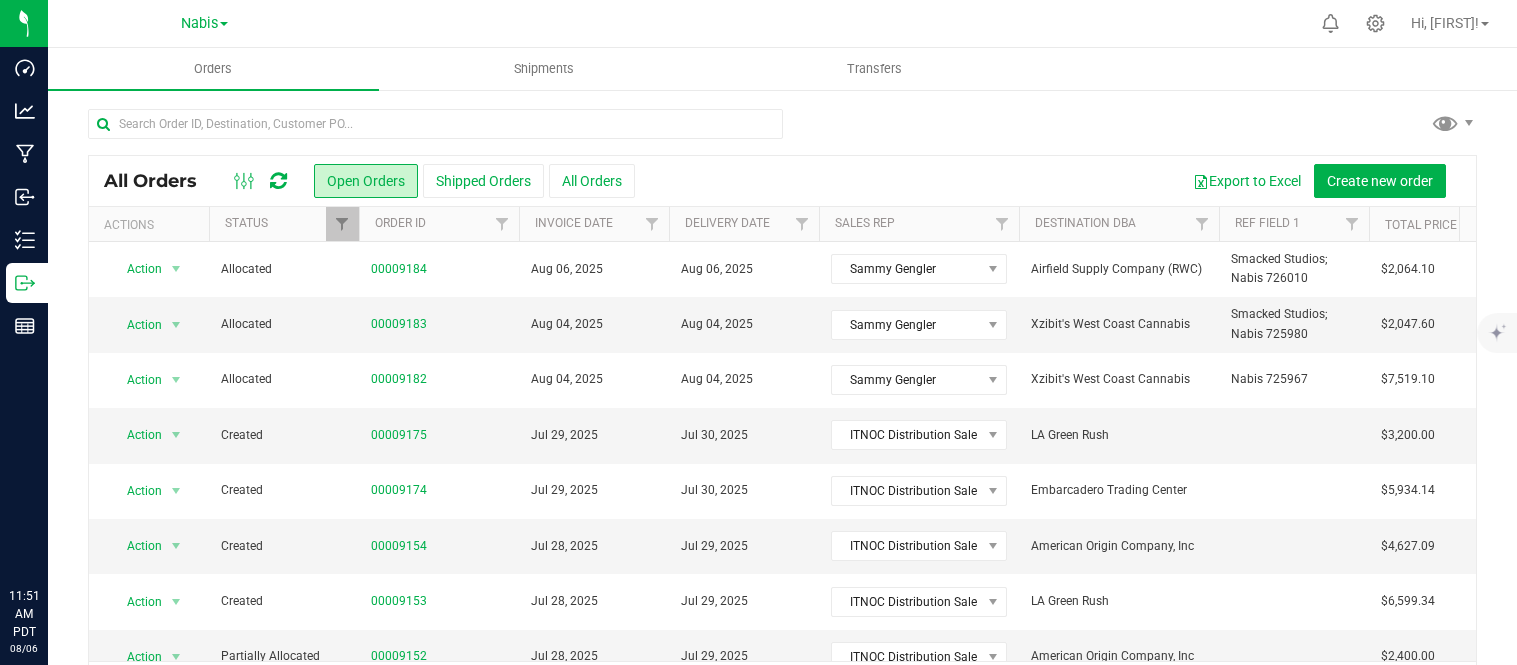 scroll, scrollTop: 0, scrollLeft: 0, axis: both 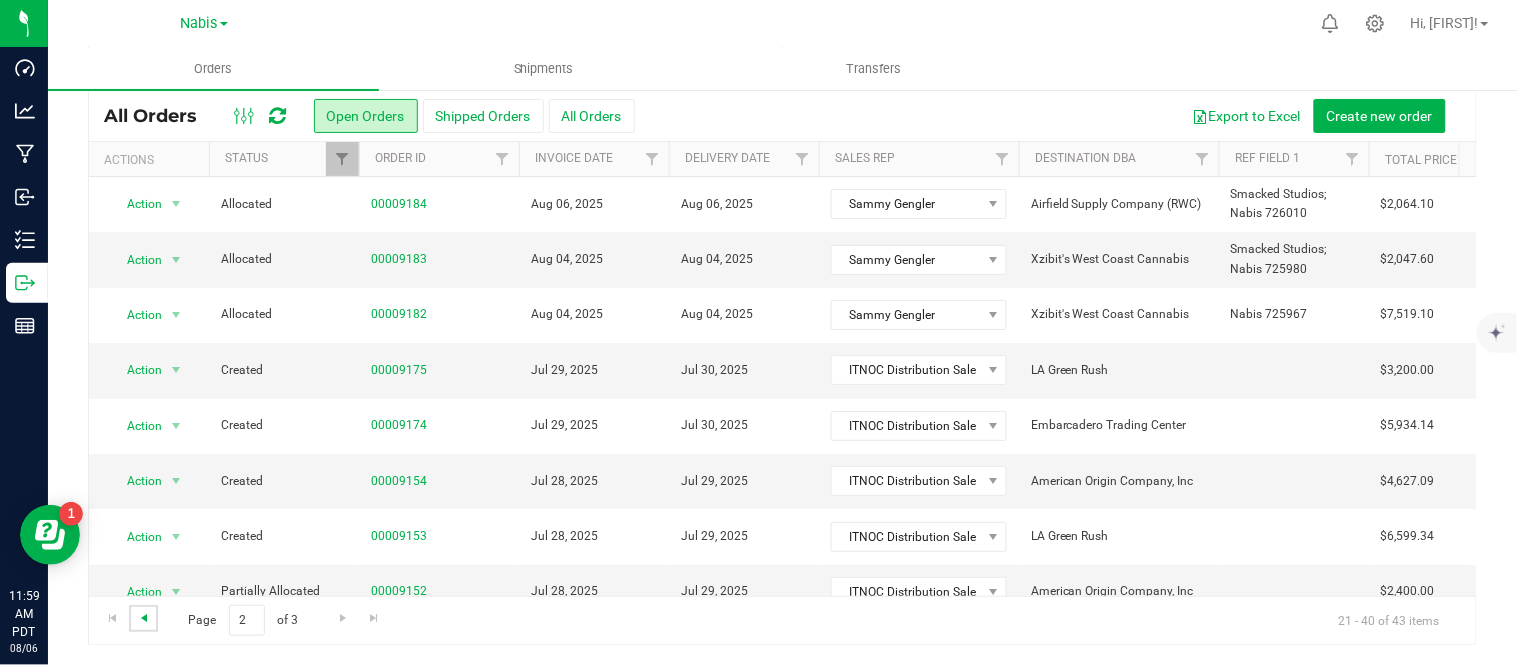 click at bounding box center (144, 618) 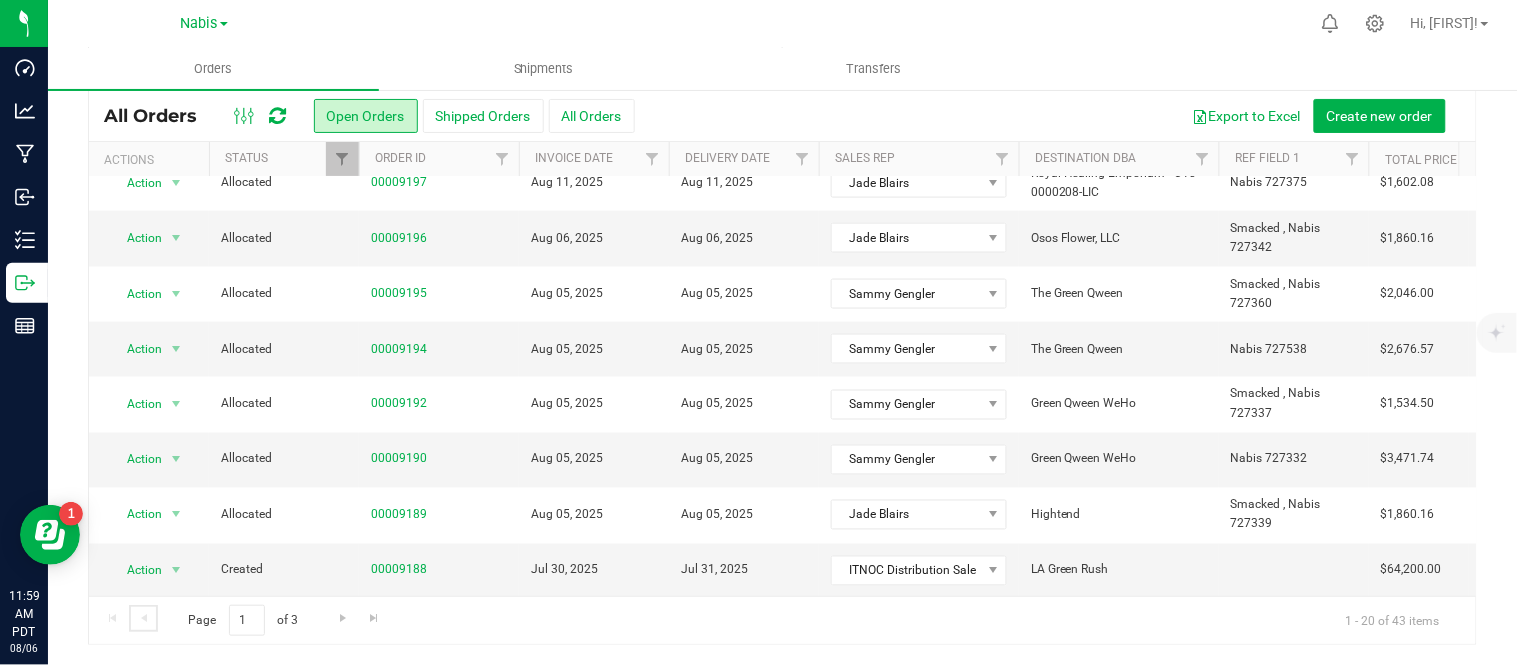 scroll, scrollTop: 0, scrollLeft: 0, axis: both 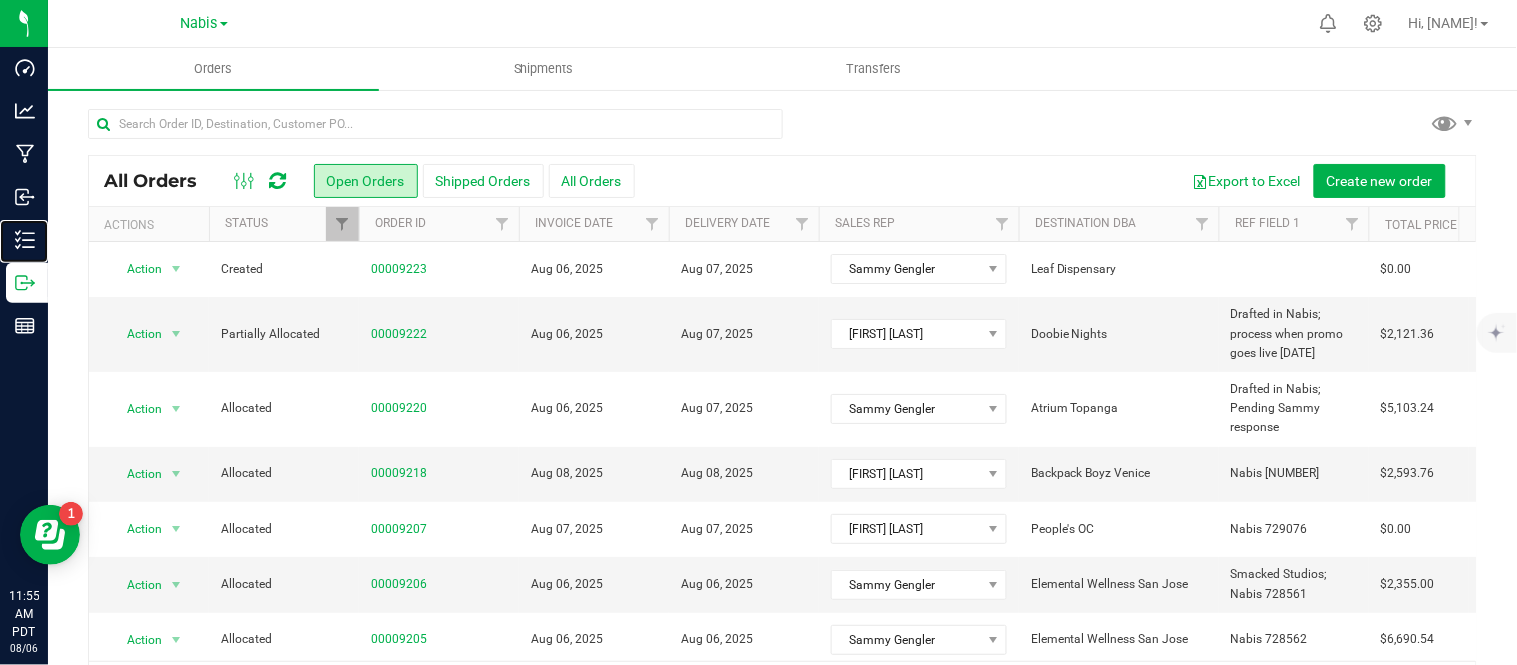 click on "Inventory" at bounding box center [0, 0] 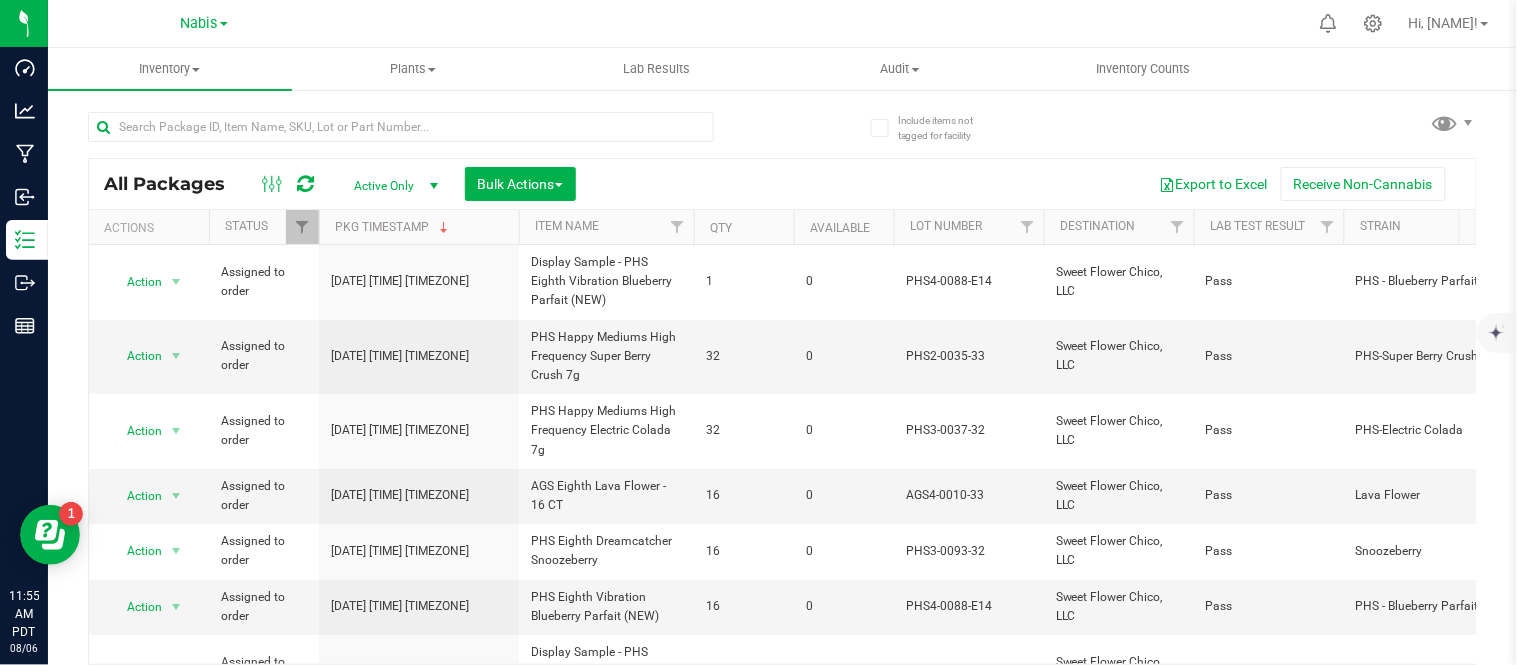 click on "All Packages
Active Only Active Only Lab Samples Locked All
Bulk Actions
Add to manufacturing run
Add to outbound order
Combine packages" at bounding box center (782, 403) 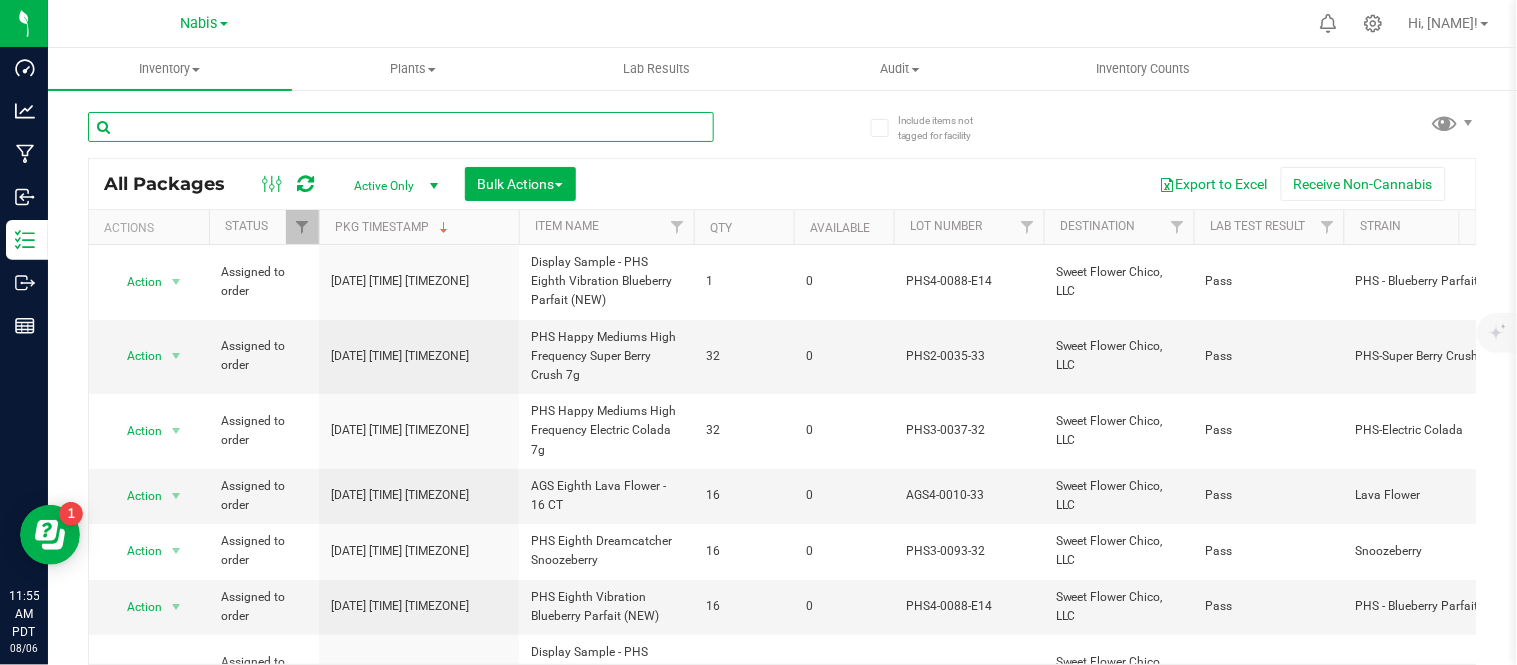 click at bounding box center [401, 127] 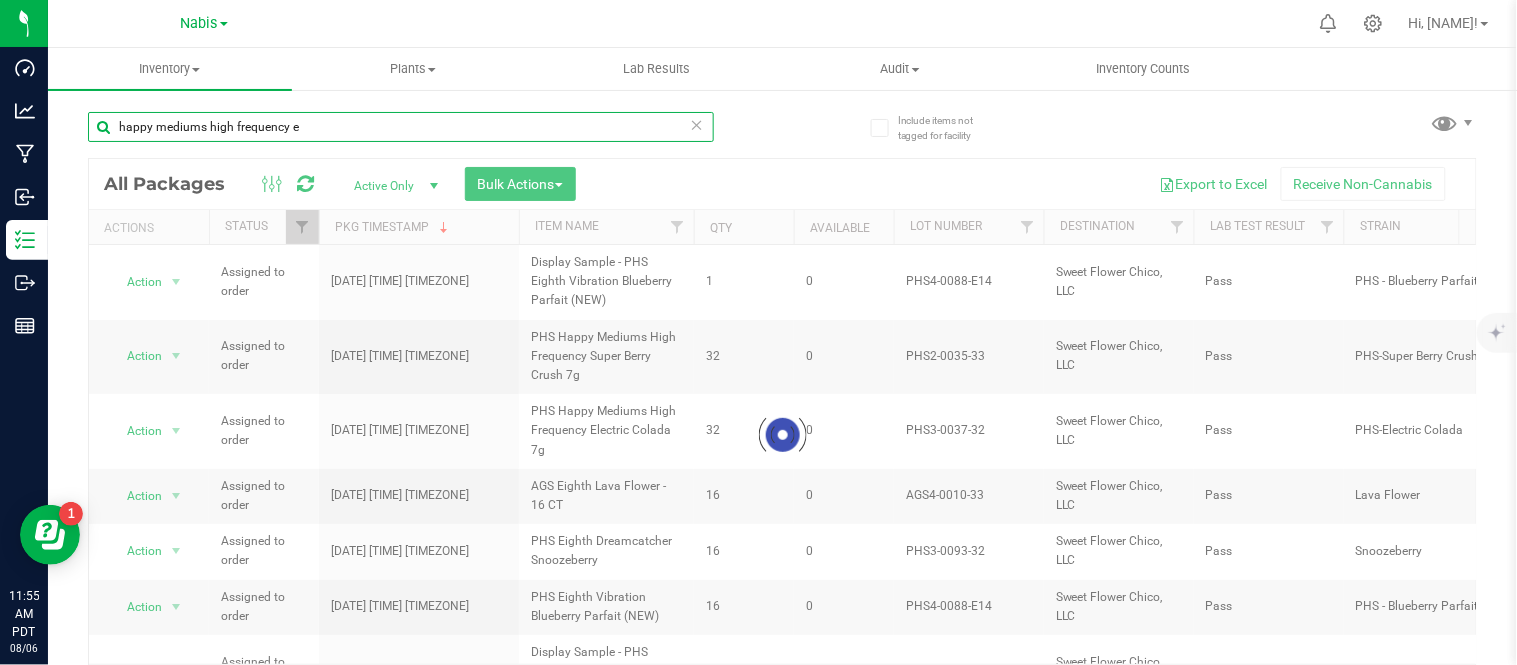 type on "happy mediums high frequency e" 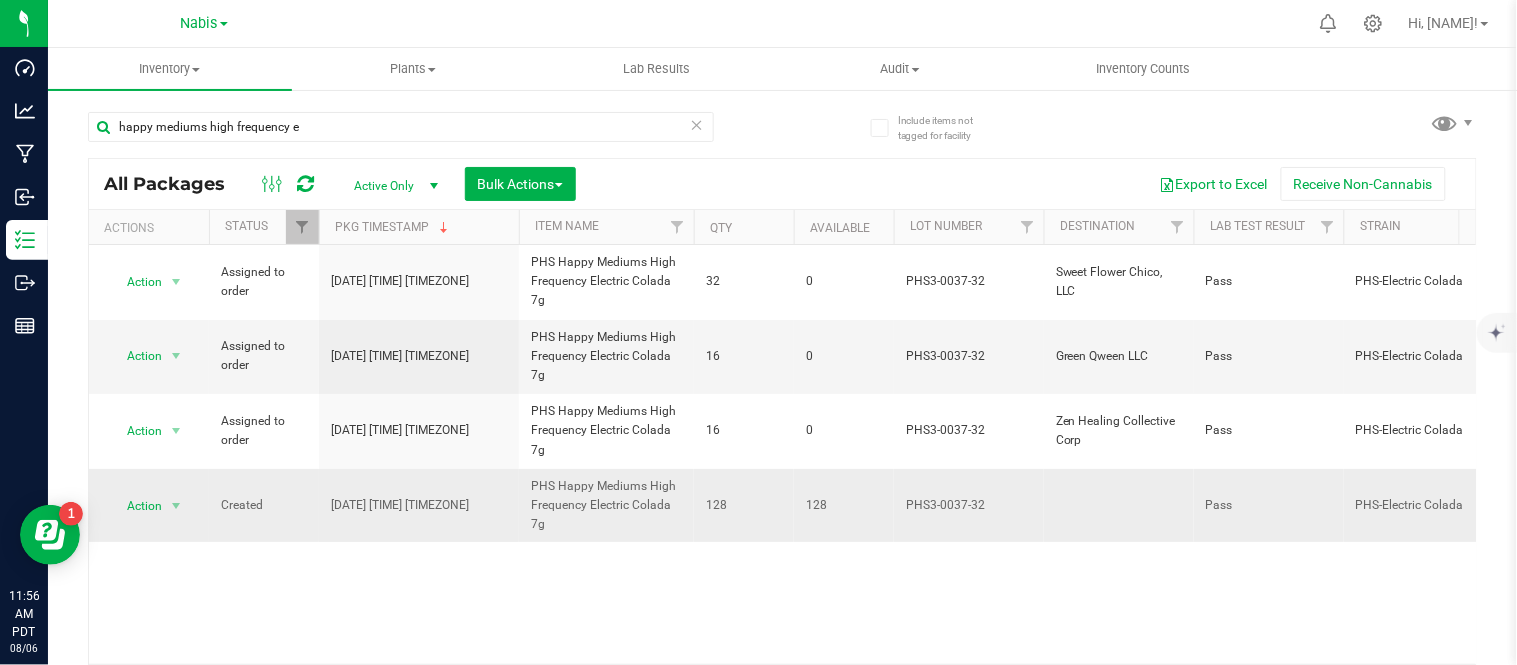click on "PHS3-0037-32" at bounding box center (969, 505) 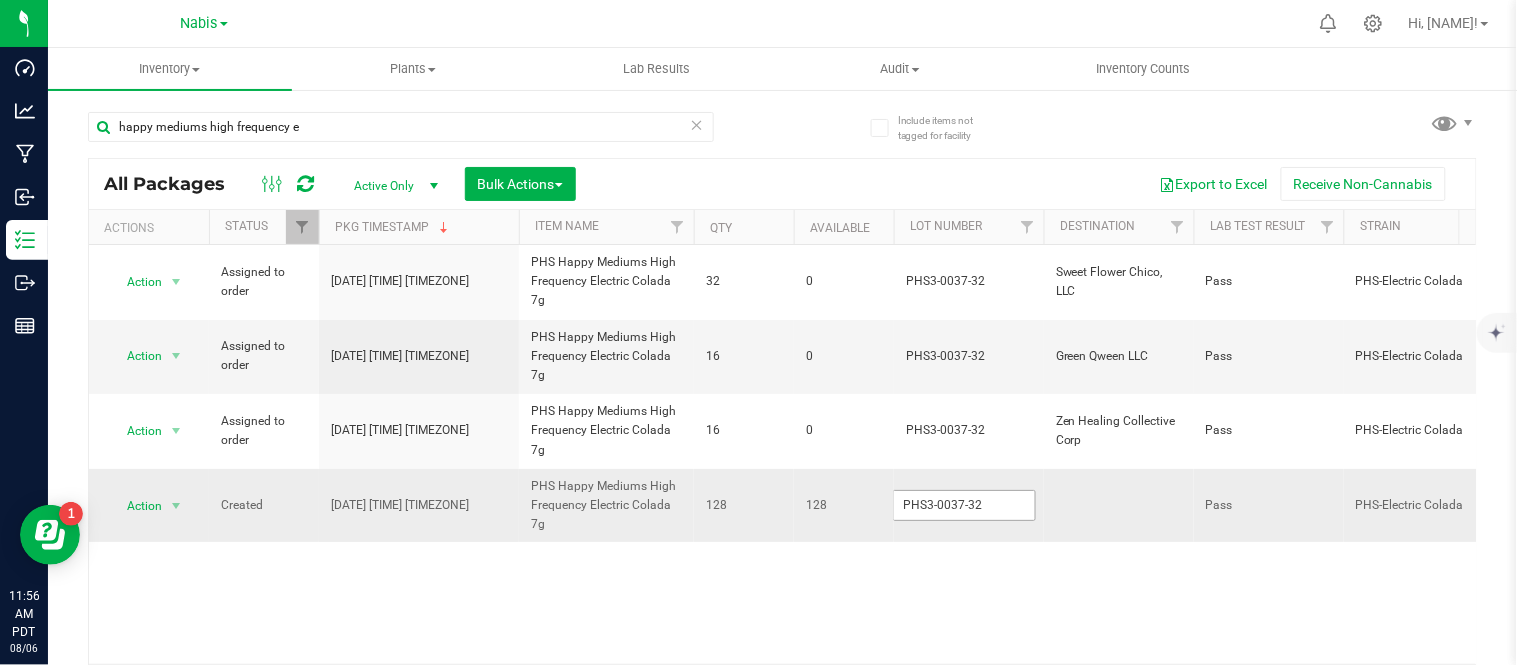click on "PHS3-0037-32" at bounding box center [964, 505] 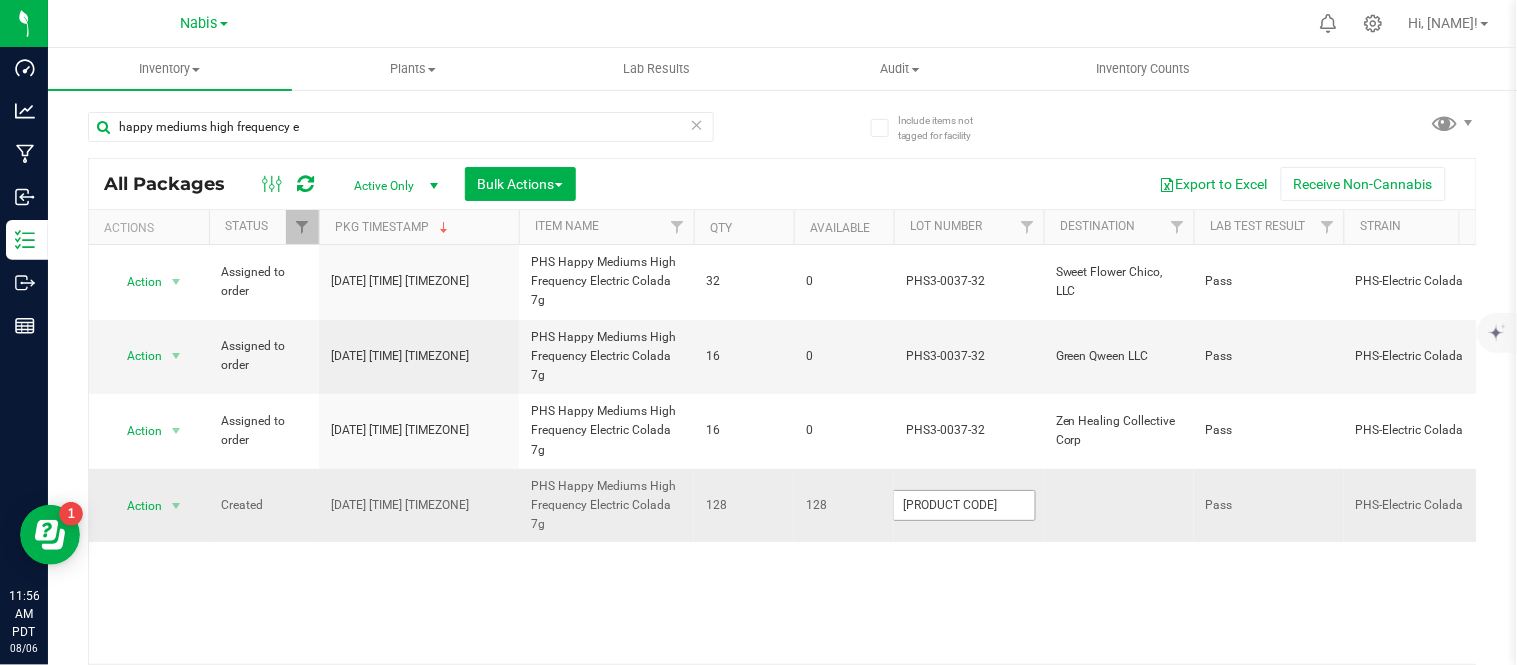 type on "PHS5-0037-32" 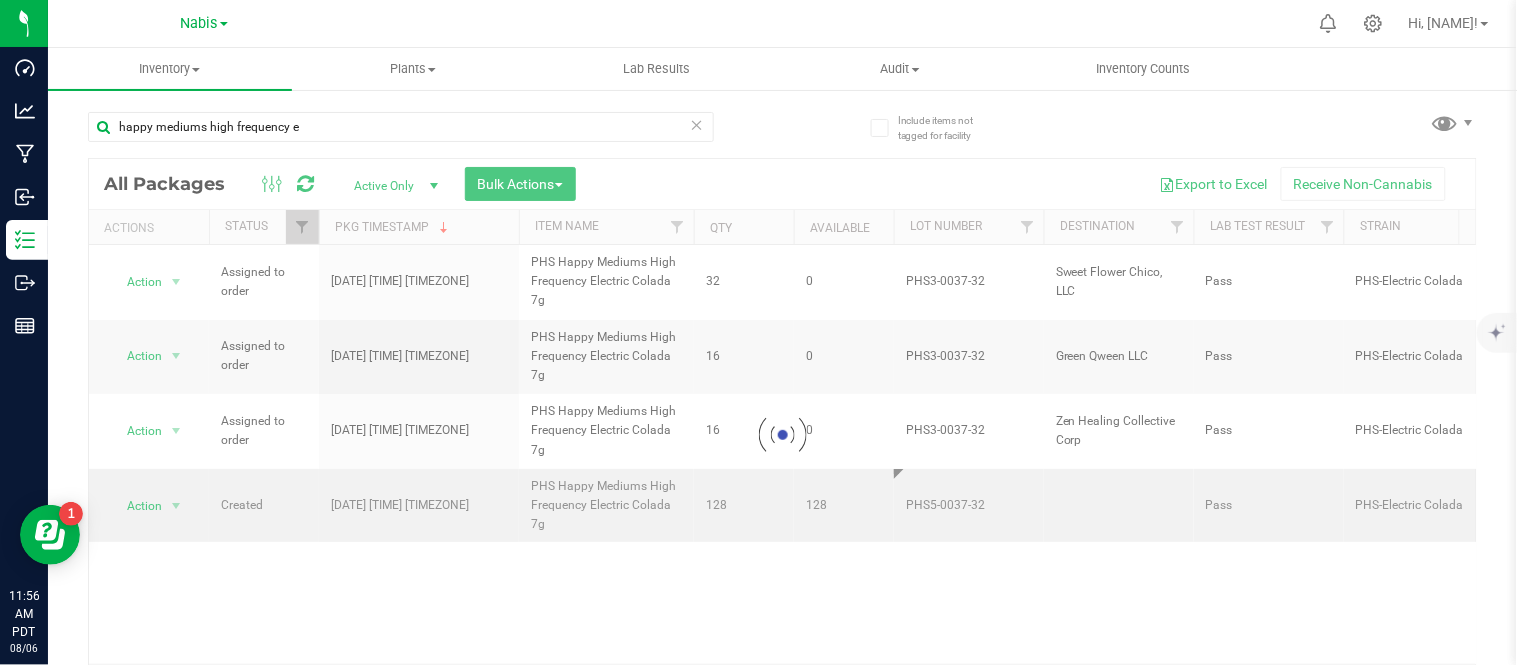 scroll, scrollTop: 0, scrollLeft: 863, axis: horizontal 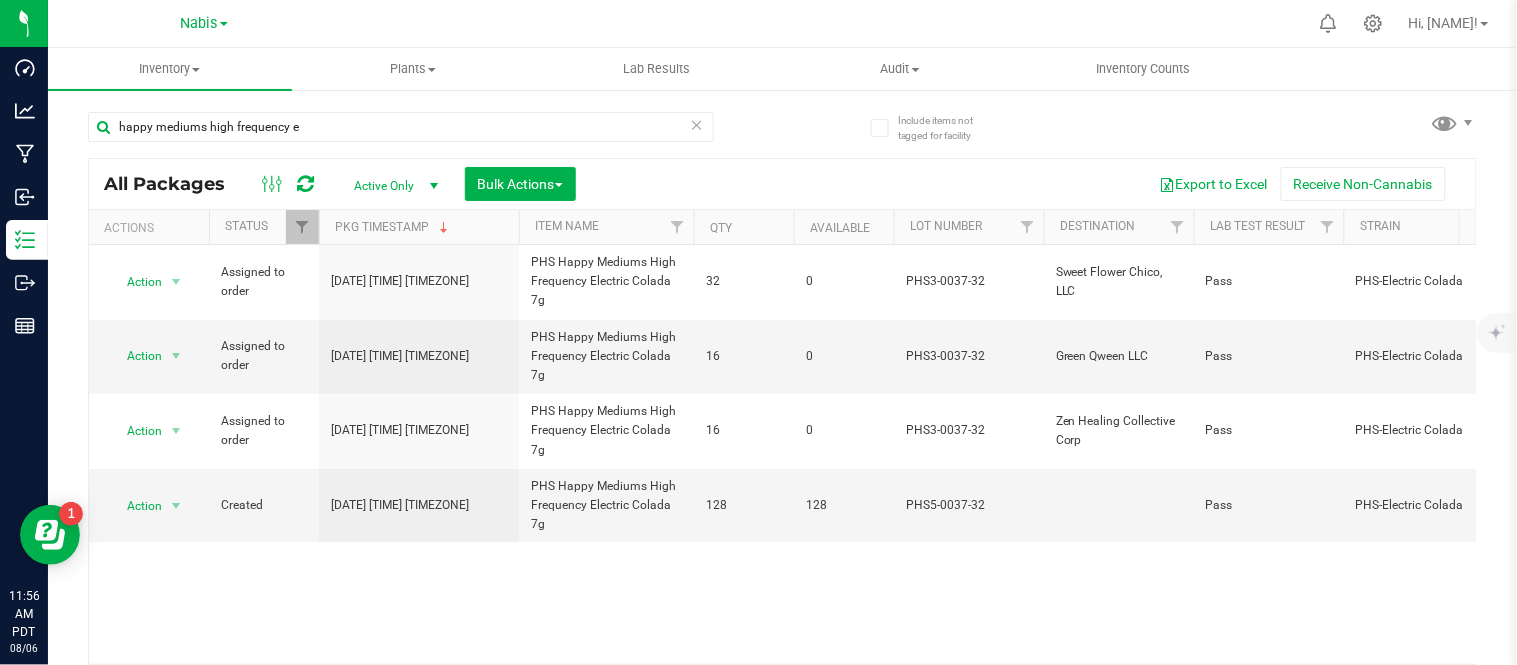 click on "Action Action Edit attributes Global inventory Locate package Print package label See history View package order
Assigned to order
[DATE] [TIME] [TIMEZONE]
PHS Happy Mediums High Frequency Electric Colada 7g
32
0
PHS-0037-32
Sweet Flower Chico, LLC
Pass
PHS-Electric Colada
[ID]
00009224
Now
PHS Happy Mediums High Frequency Electric Colada 7g
PHS-0037-HM
Flower (packaged quarter - each)" at bounding box center [782, 454] 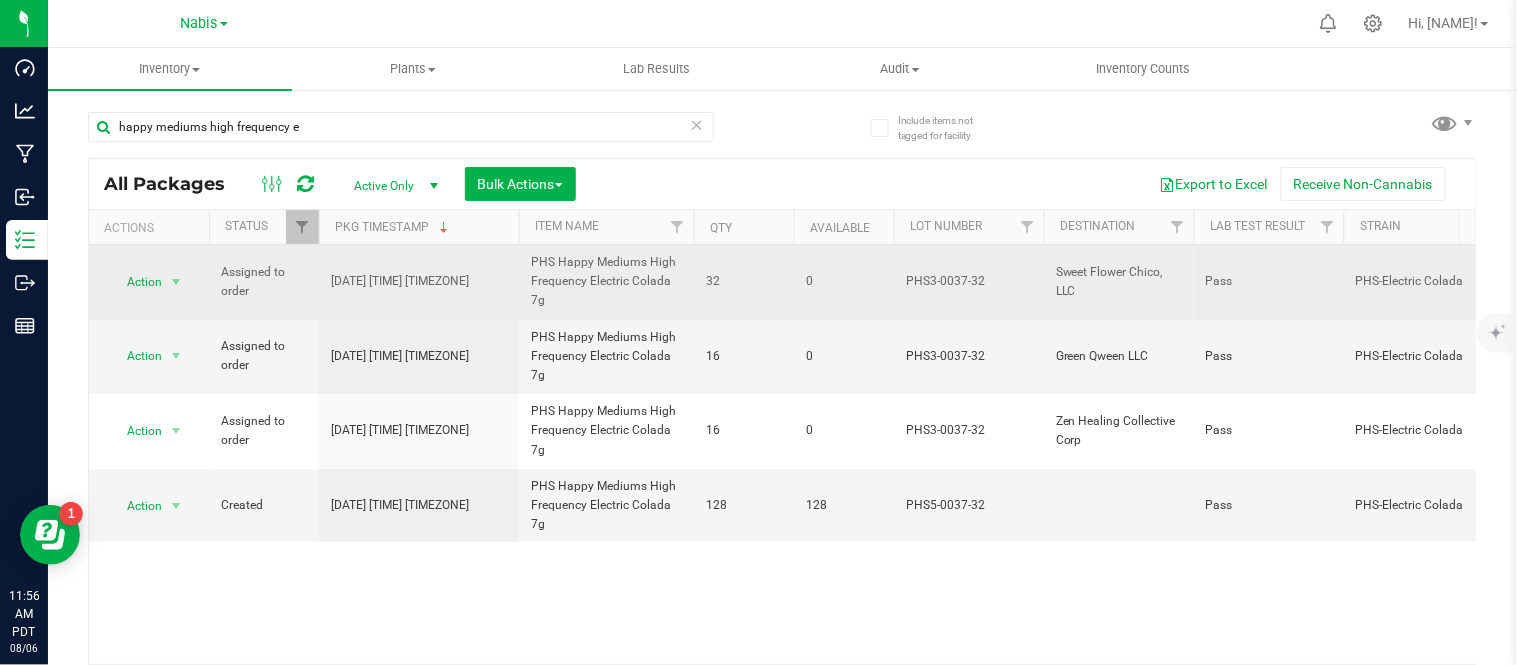 click on "PHS3-0037-32" at bounding box center (969, 281) 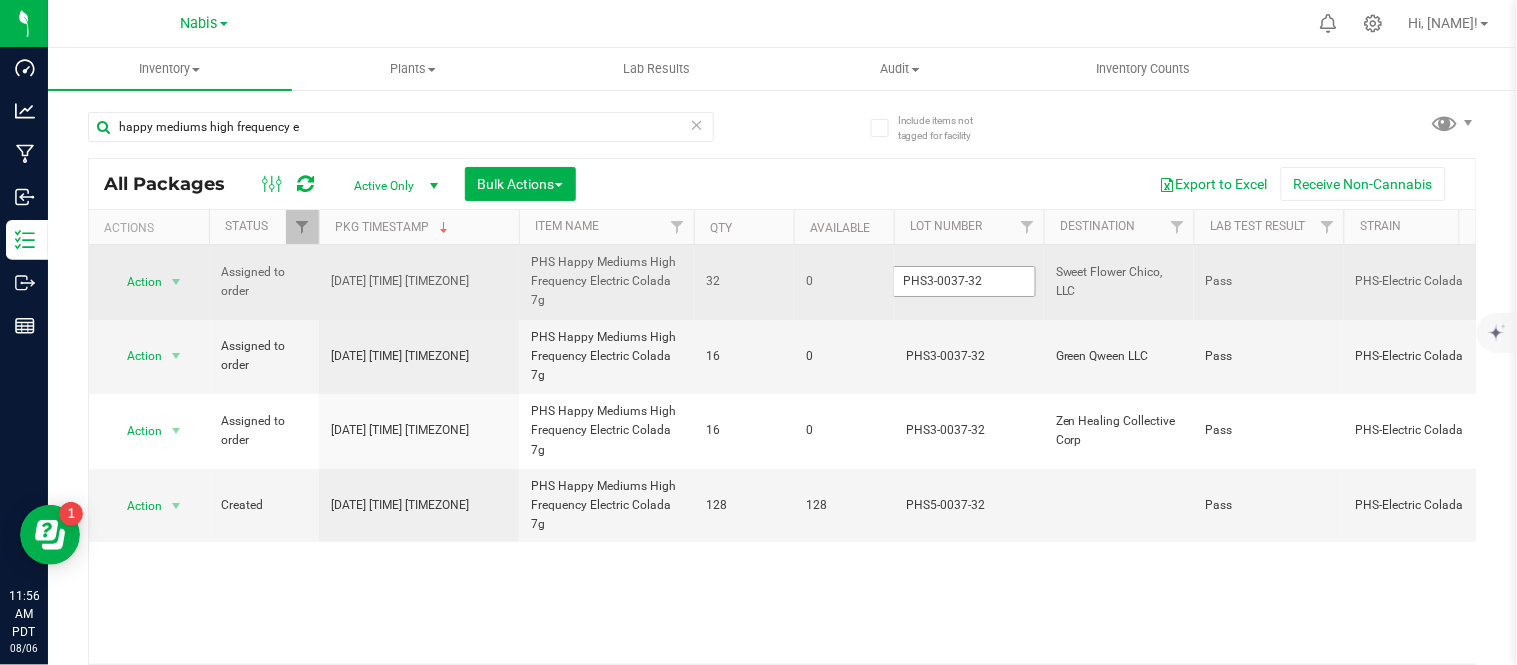 click on "PHS3-0037-32" at bounding box center [964, 281] 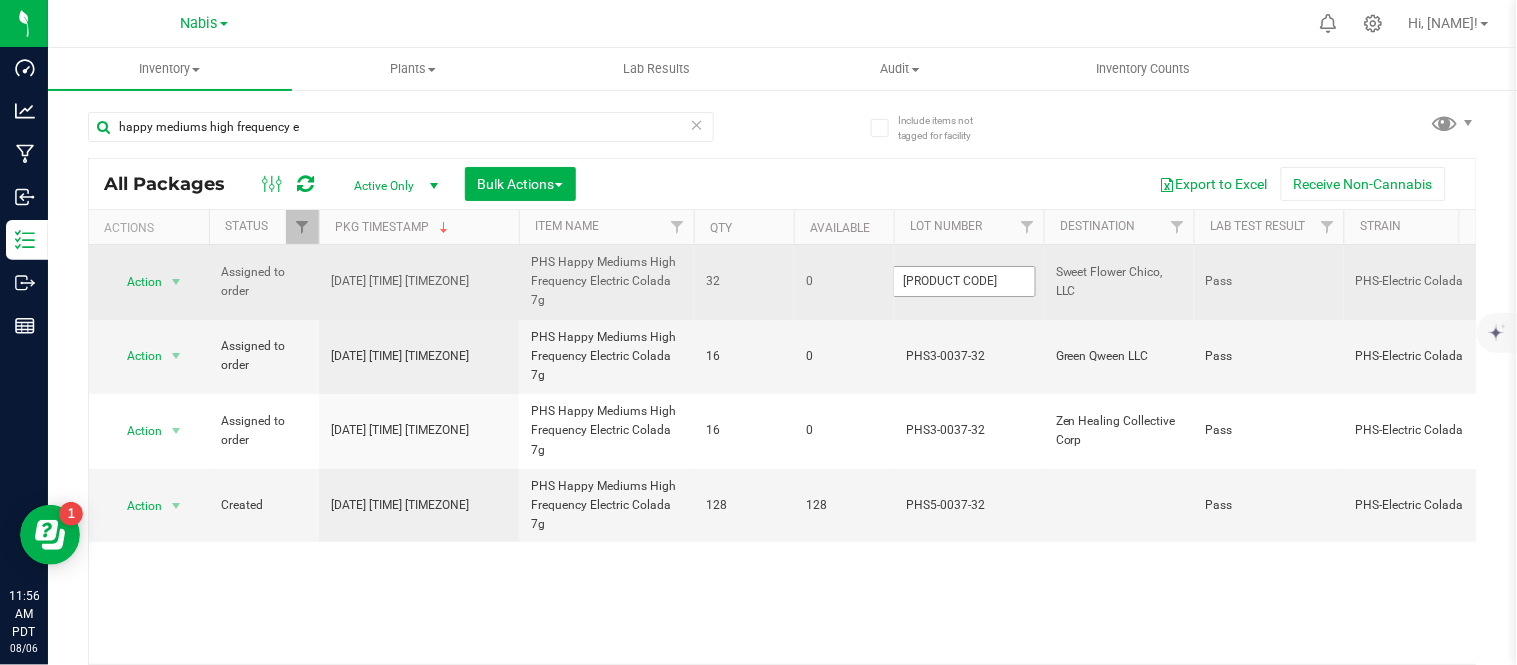 type on "PHS5-0037-32" 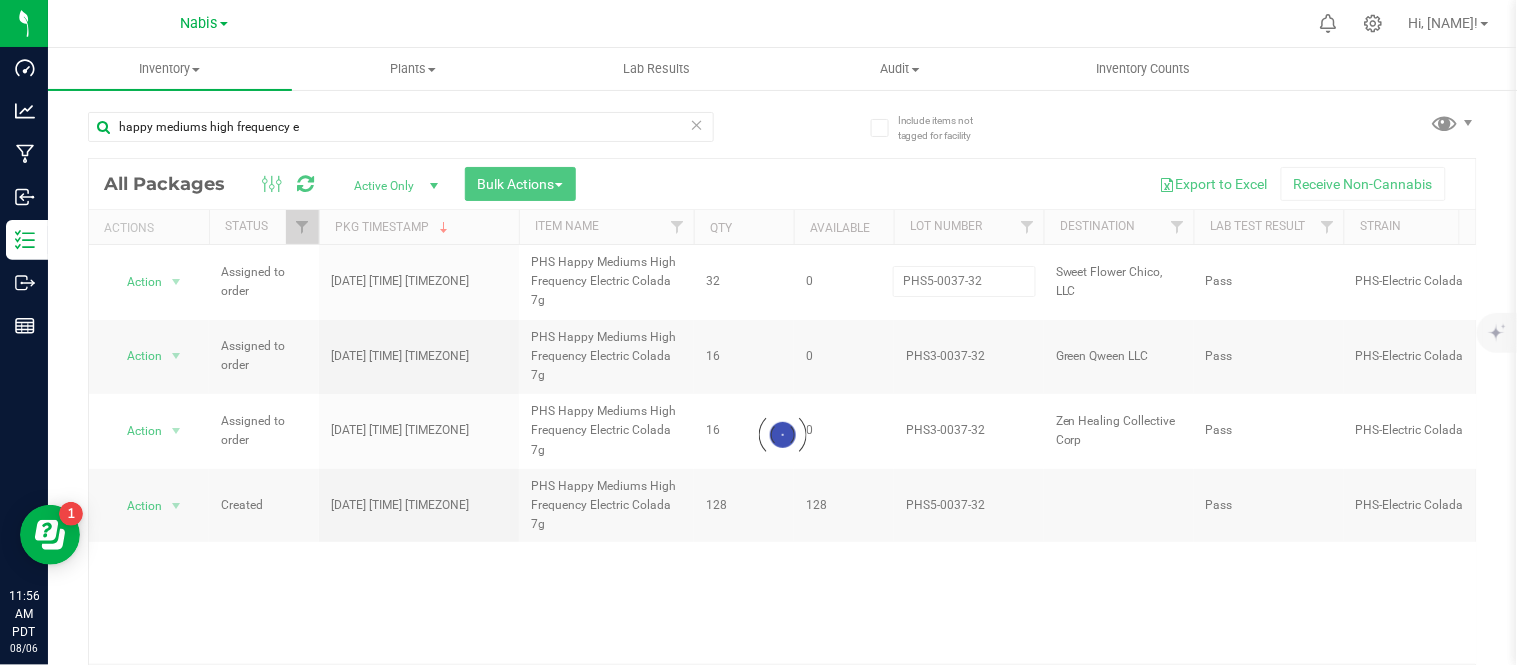 scroll, scrollTop: 0, scrollLeft: 863, axis: horizontal 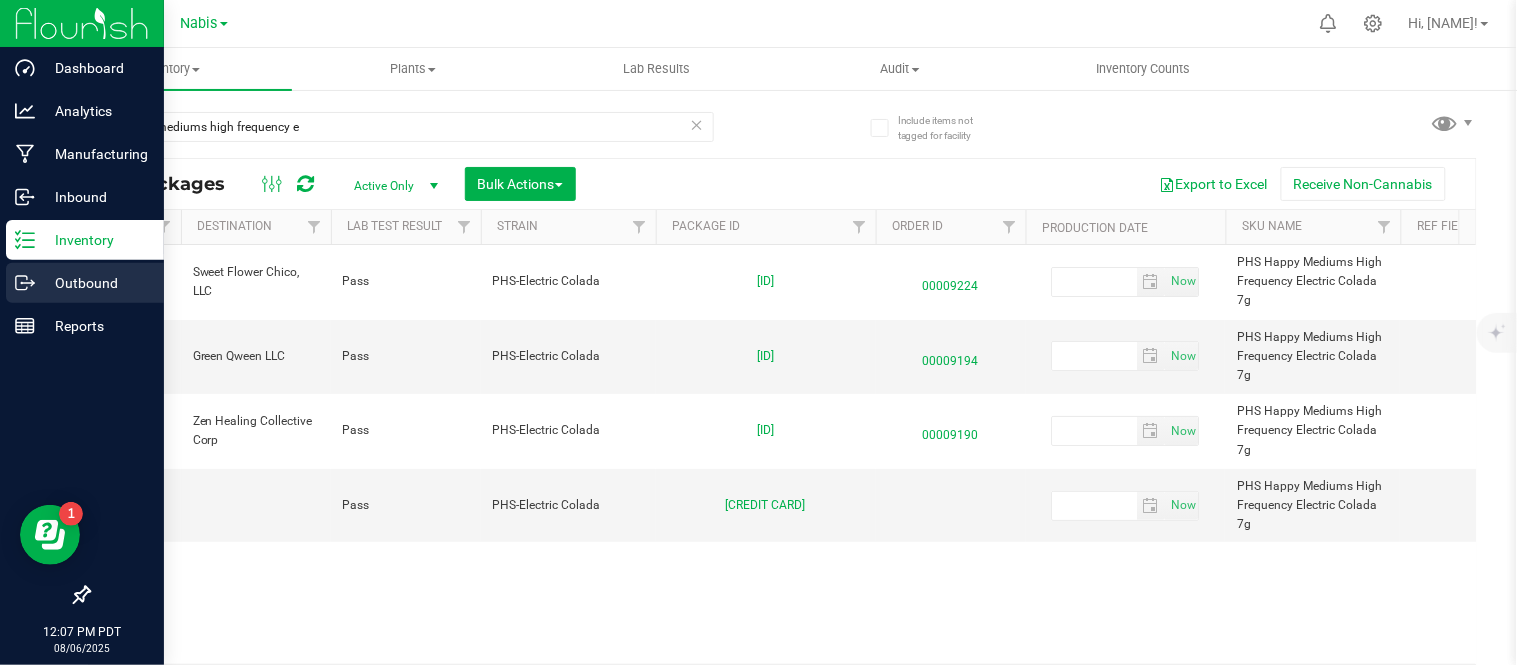 click on "Outbound" at bounding box center [85, 283] 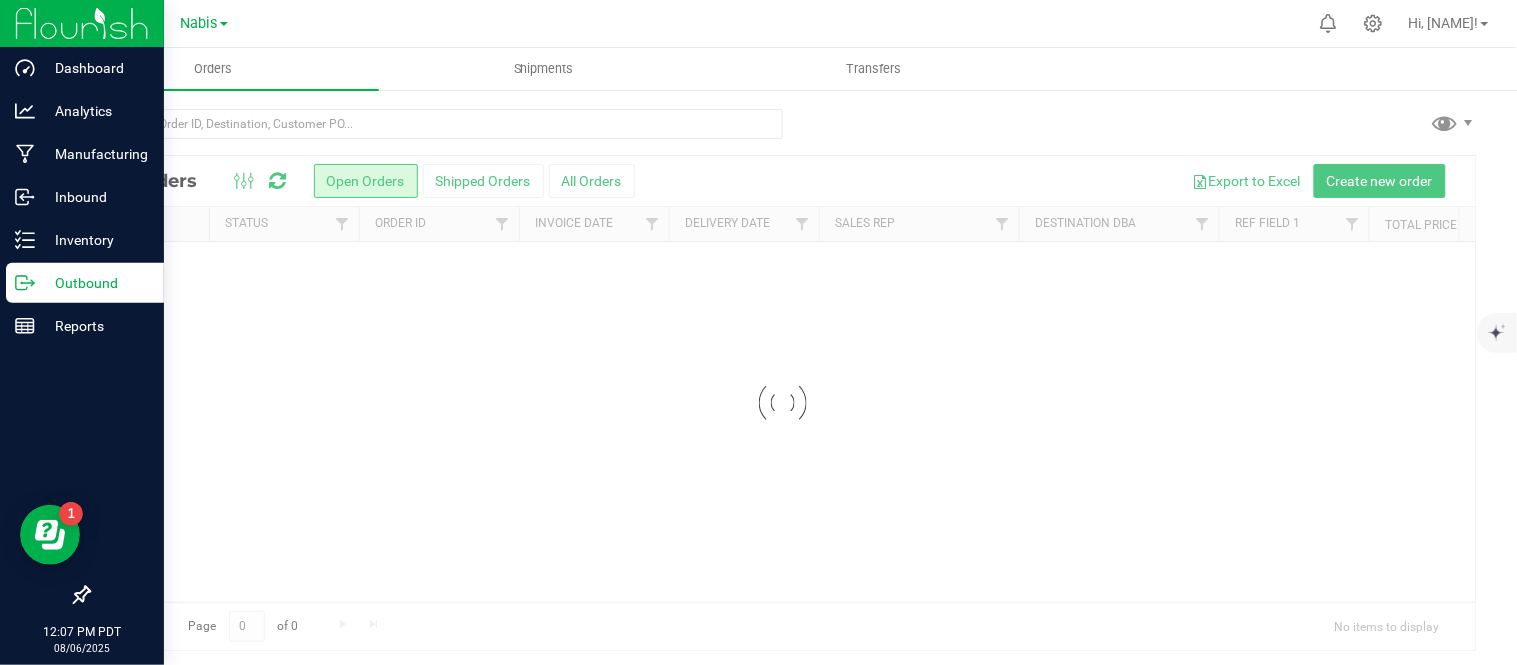 click on "Nabis" at bounding box center [199, 23] 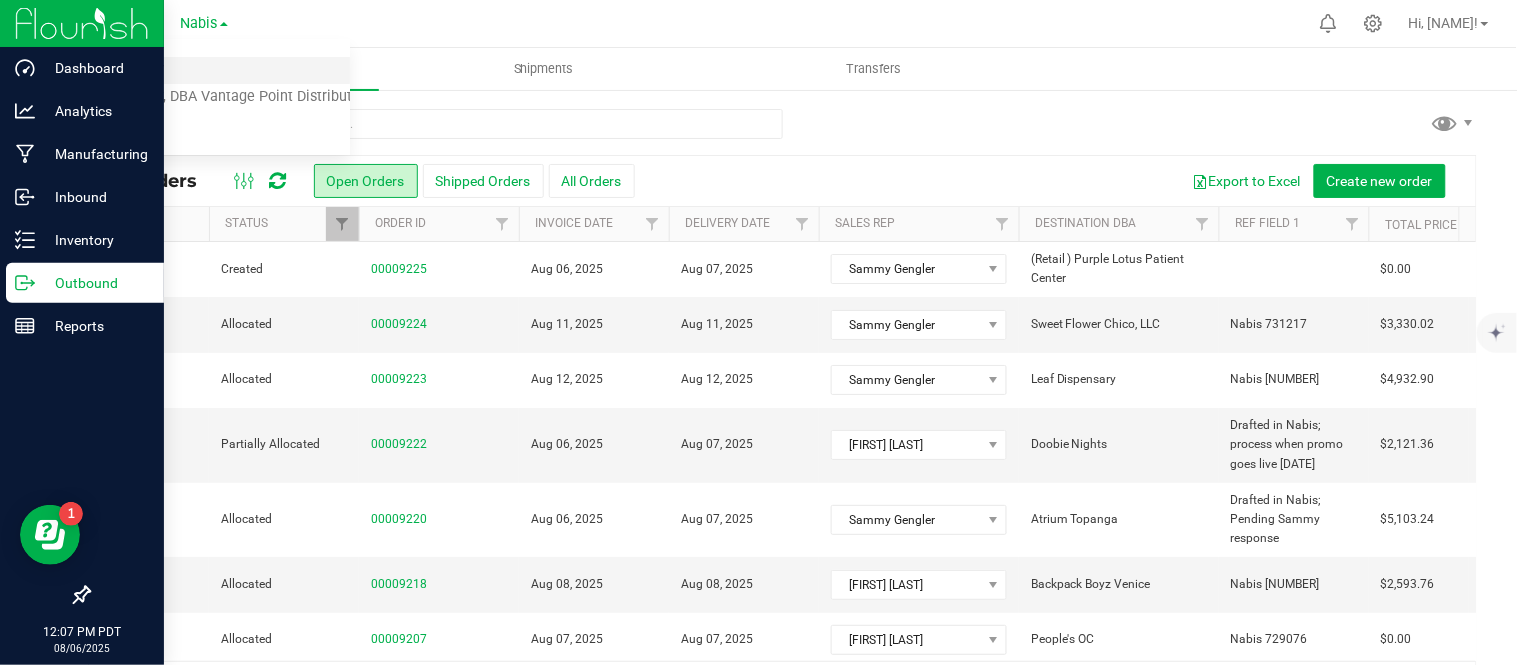 click on "MSR Supply" at bounding box center [204, 70] 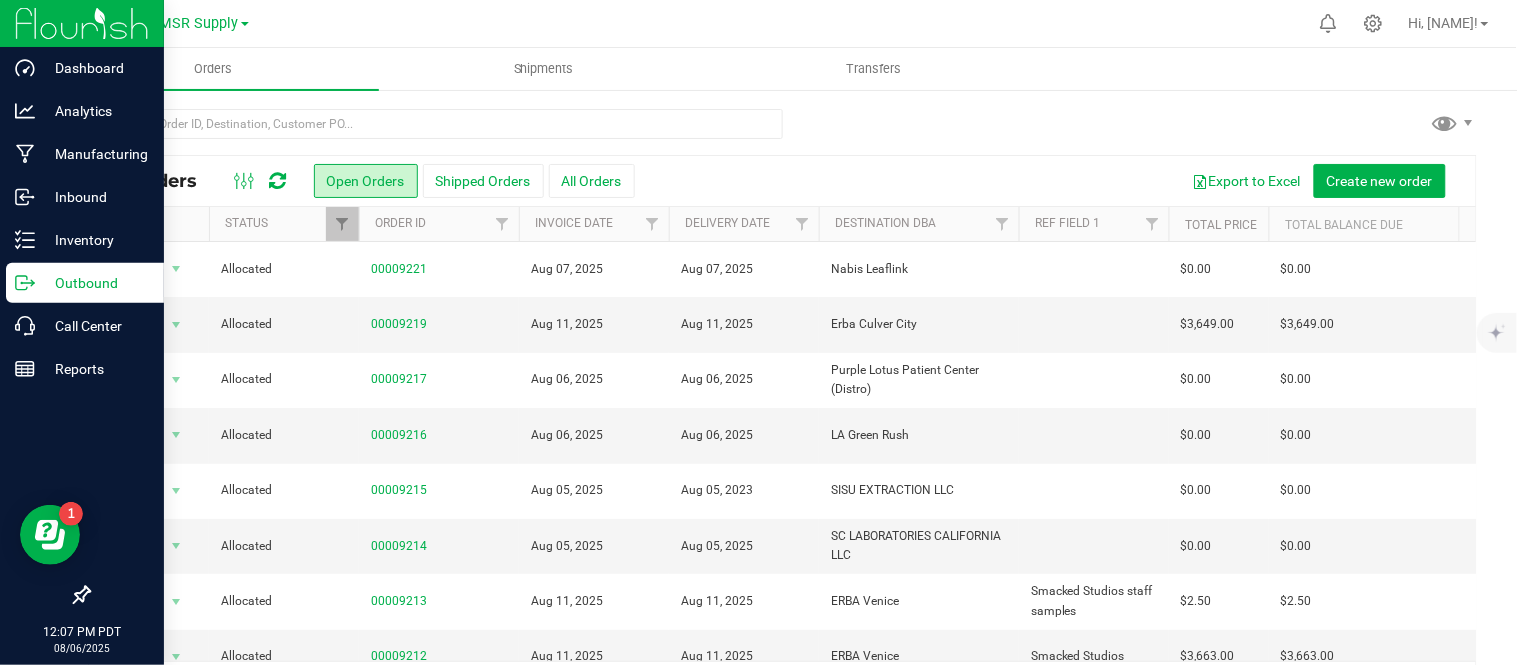 click at bounding box center (374, 683) 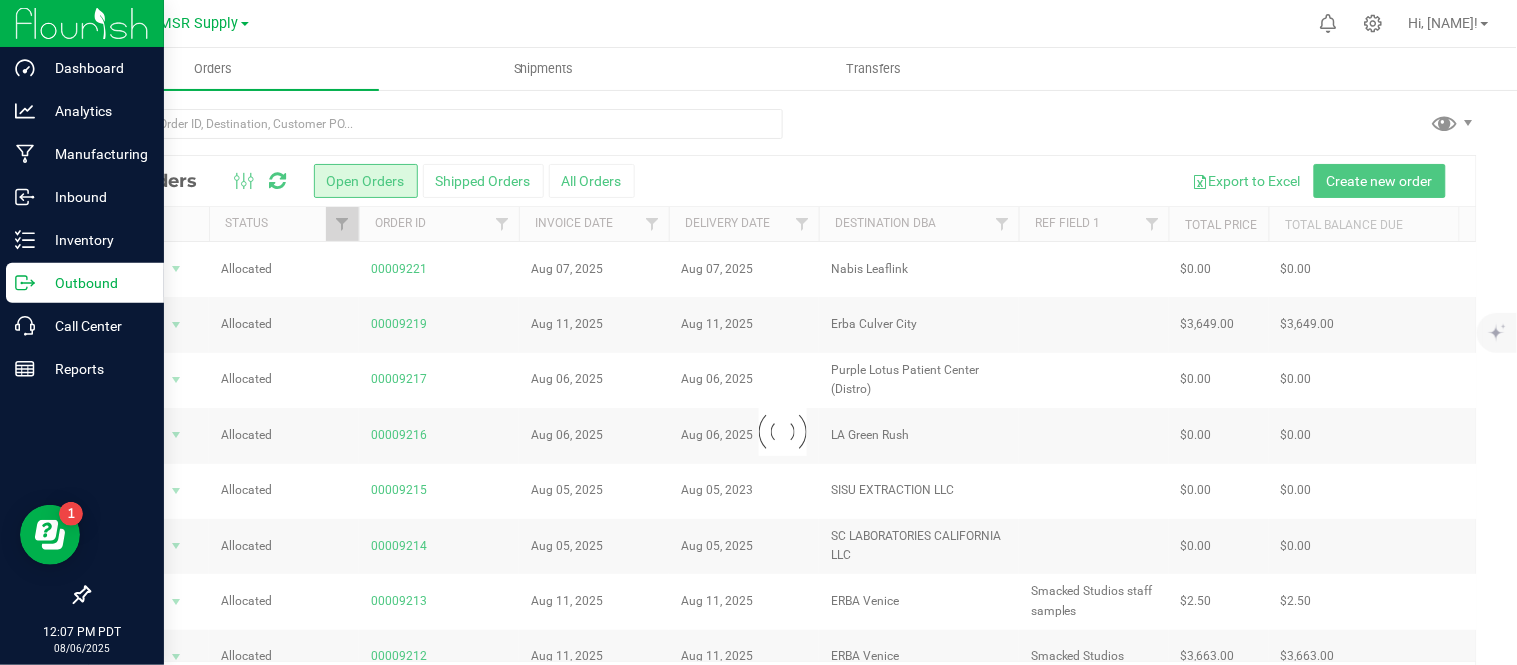 scroll, scrollTop: 65, scrollLeft: 0, axis: vertical 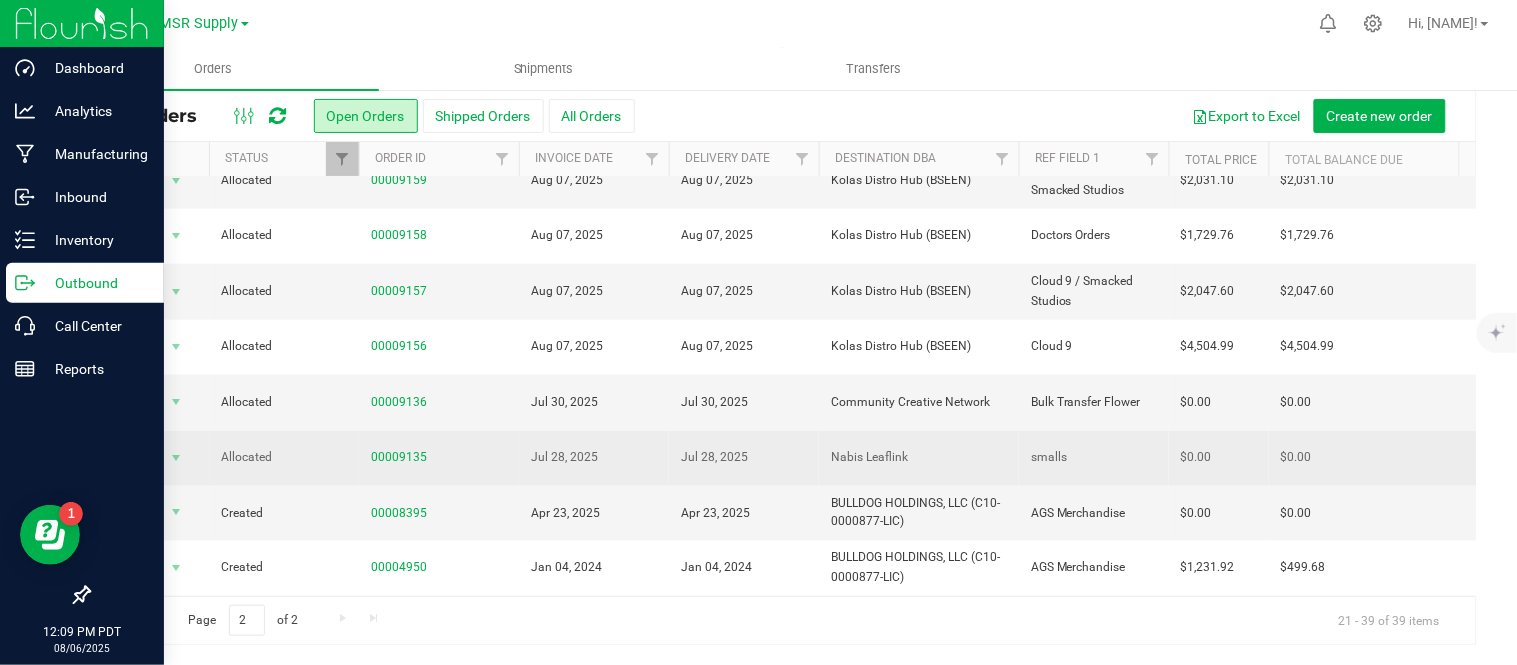 click on "smalls" at bounding box center [1094, 458] 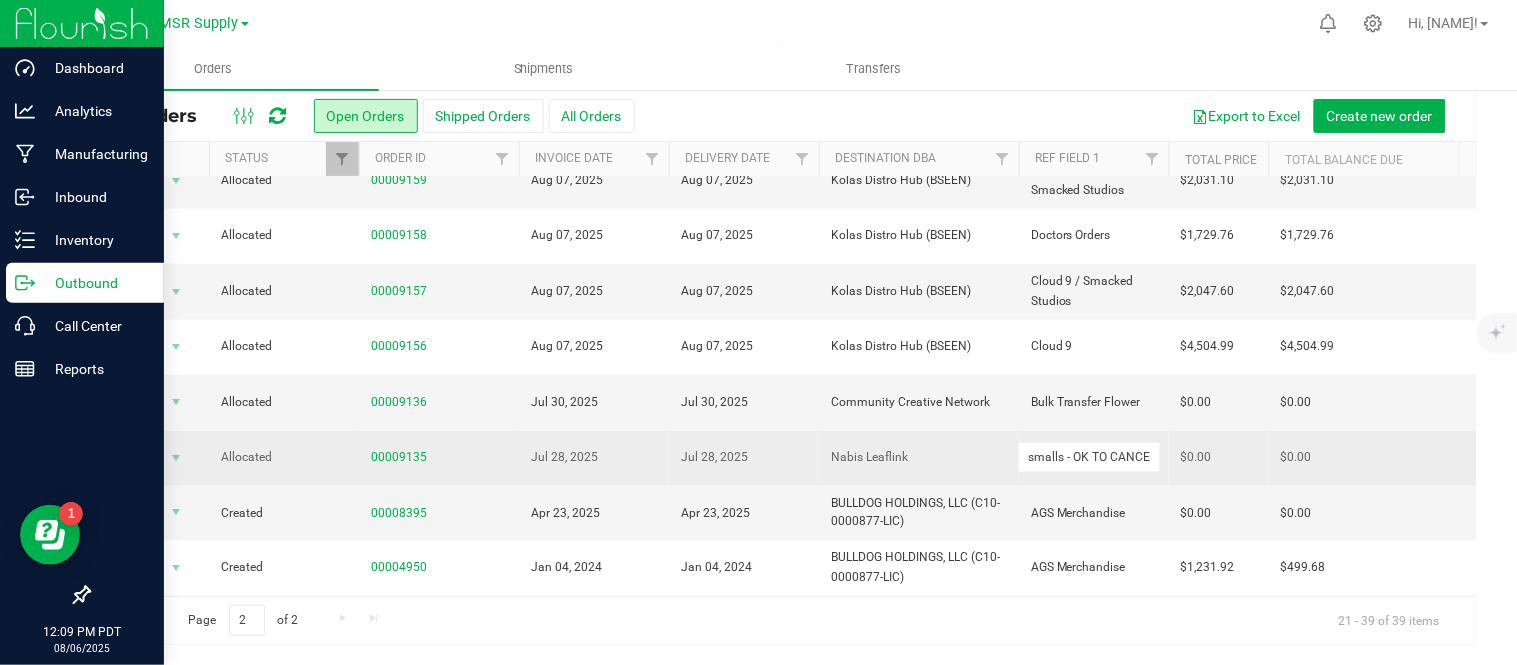 type on "smalls - OK TO CANCEL" 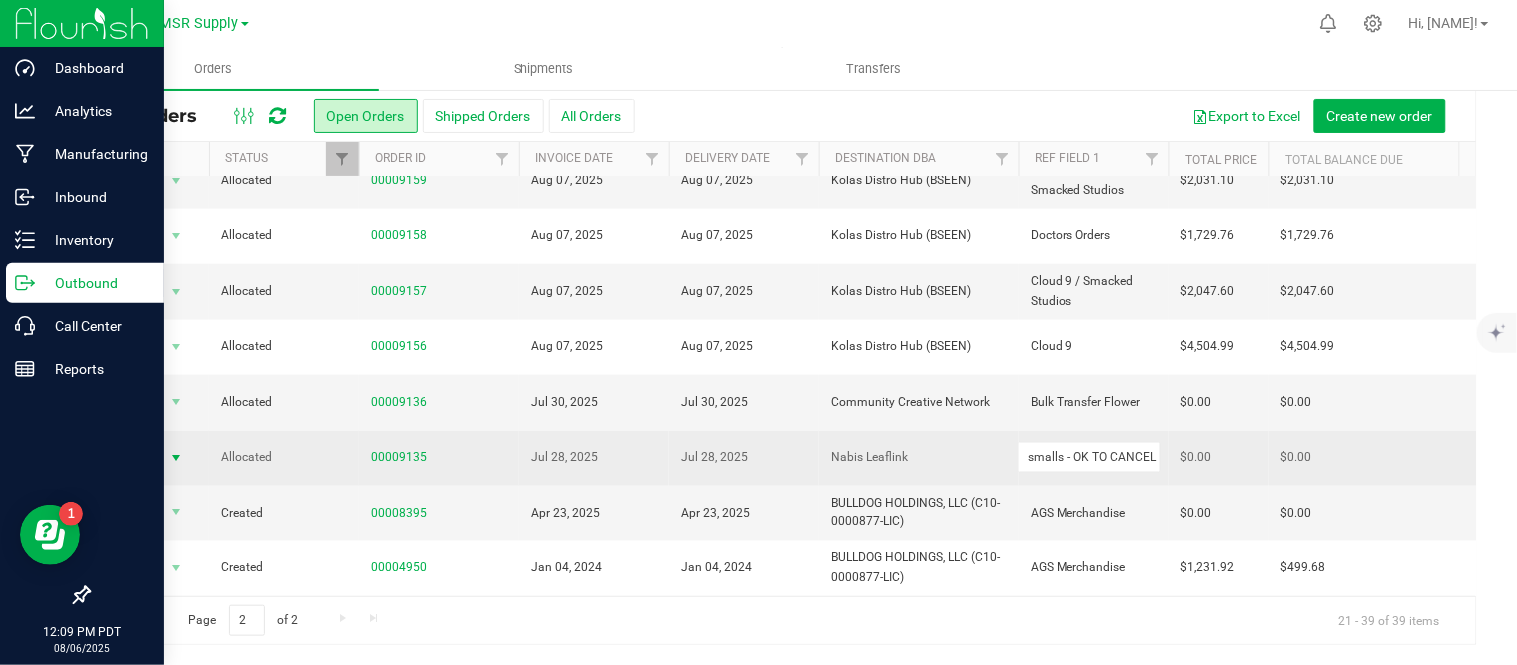 click on "All Orders
Open Orders
Shipped Orders
All Orders
Export to Excel
Create new order
Actions Status Order ID Invoice Date Delivery Date Destination DBA Ref Field 1 Total Price Total Balance Due Payment Terms Sales Rep Shipment Address City Customer PO Destination Total Orderlines Ordered qty Payment Status Total Packages Ref Field 2
Action Action Cancel order" at bounding box center [782, 367] 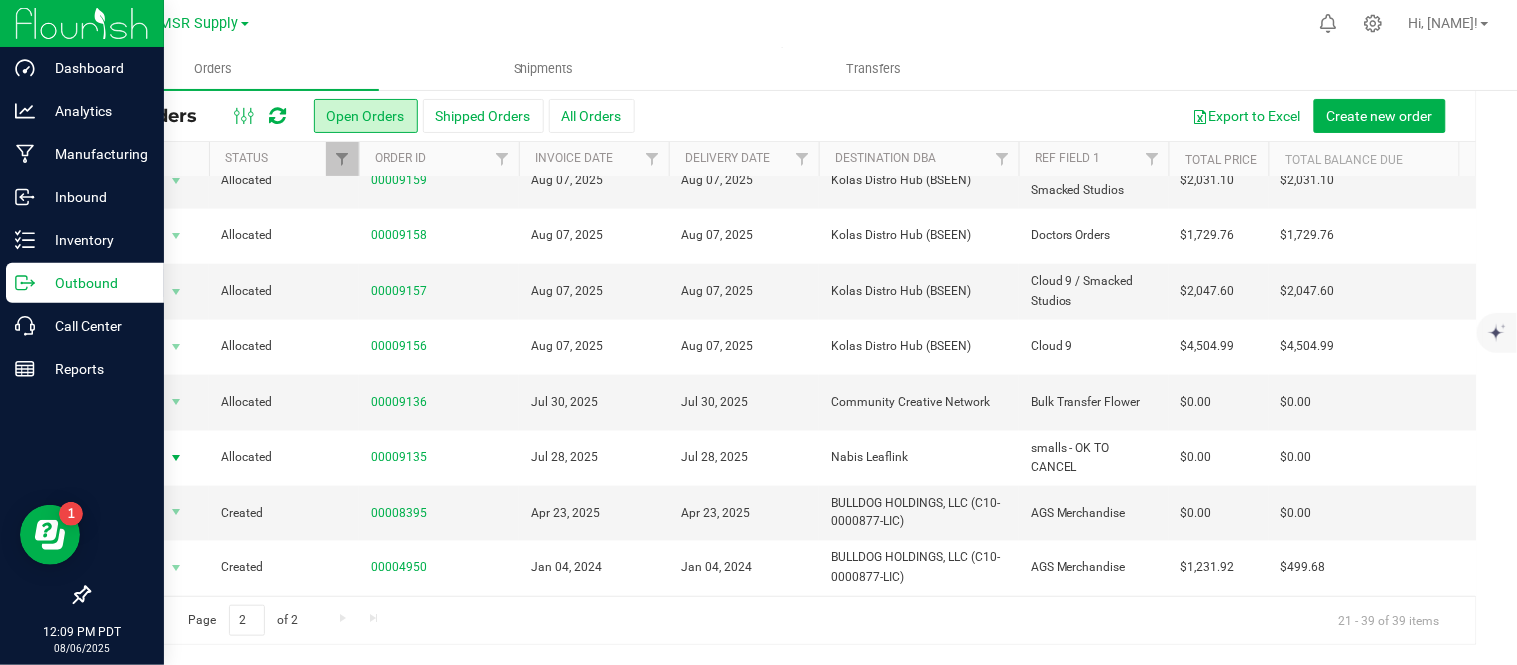 click on "Action" at bounding box center [136, 458] 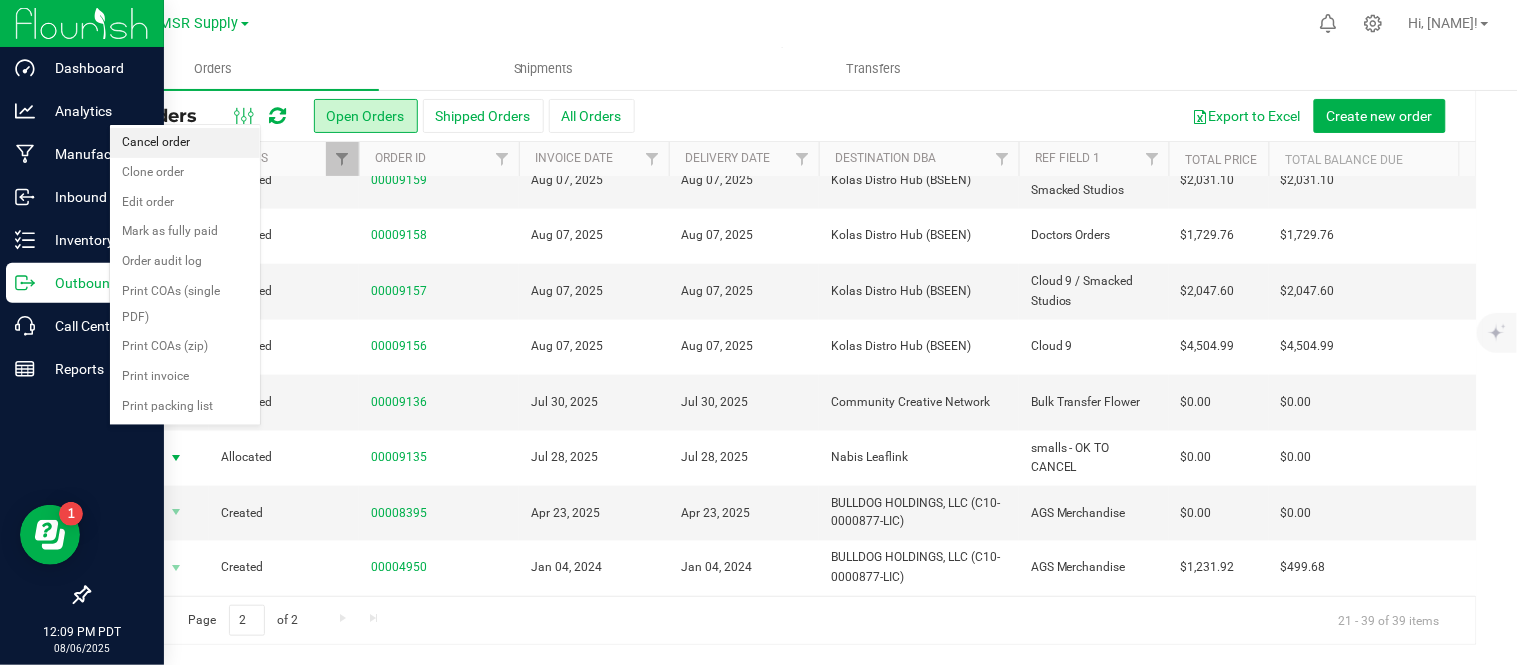 click on "Cancel order" at bounding box center [185, 143] 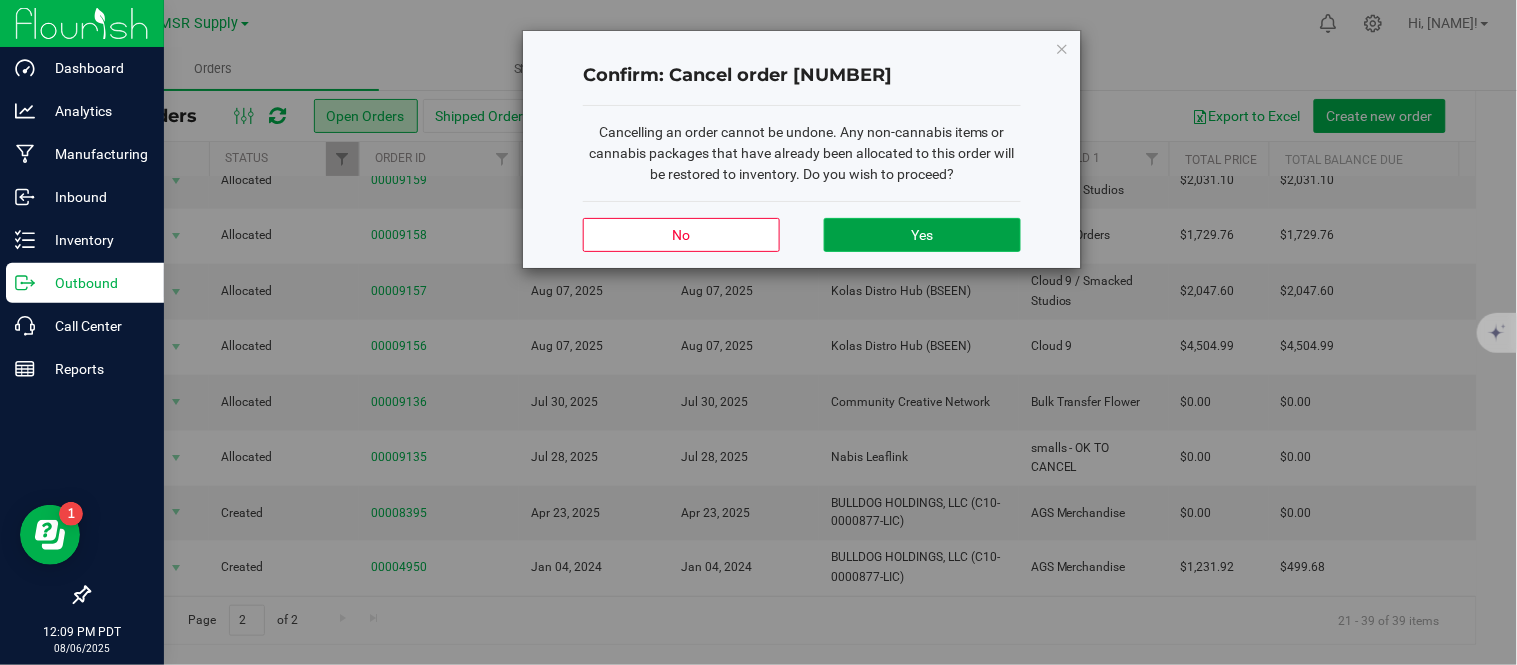 click on "Yes" at bounding box center (922, 235) 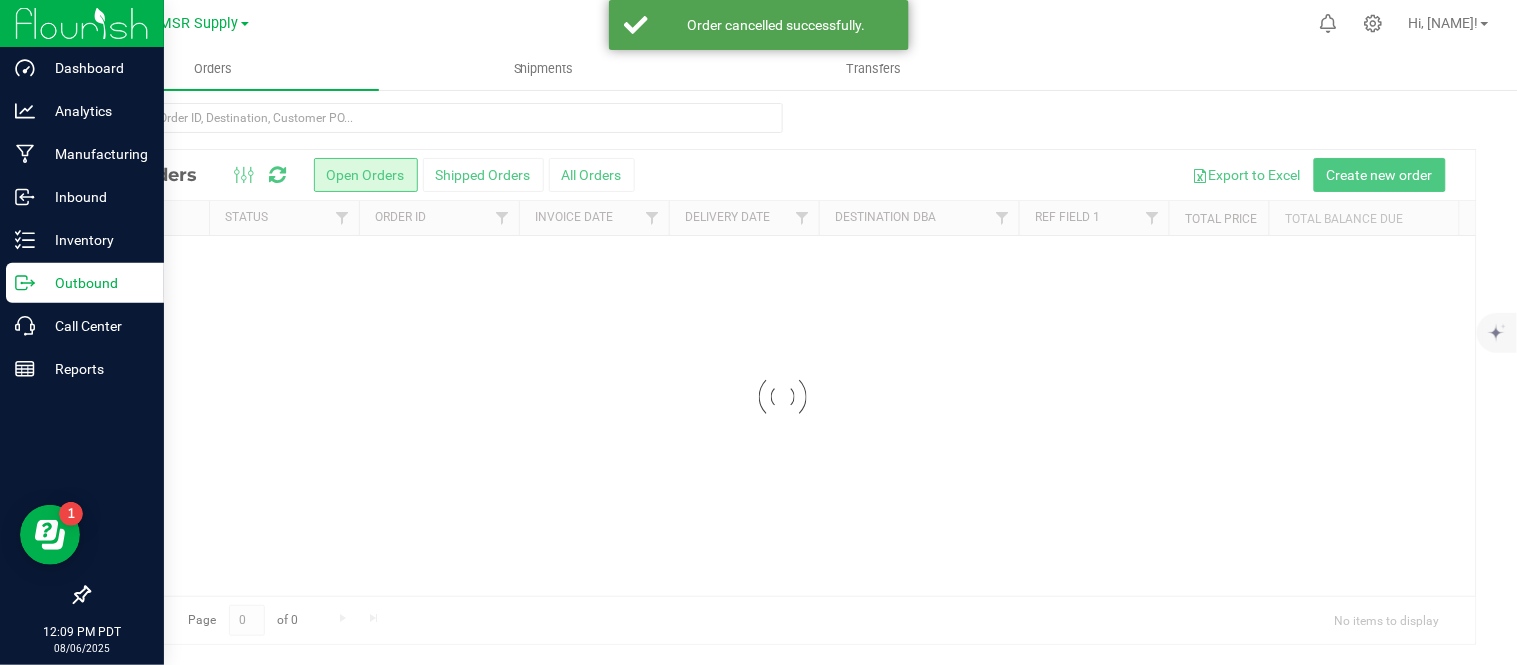 scroll, scrollTop: 0, scrollLeft: 0, axis: both 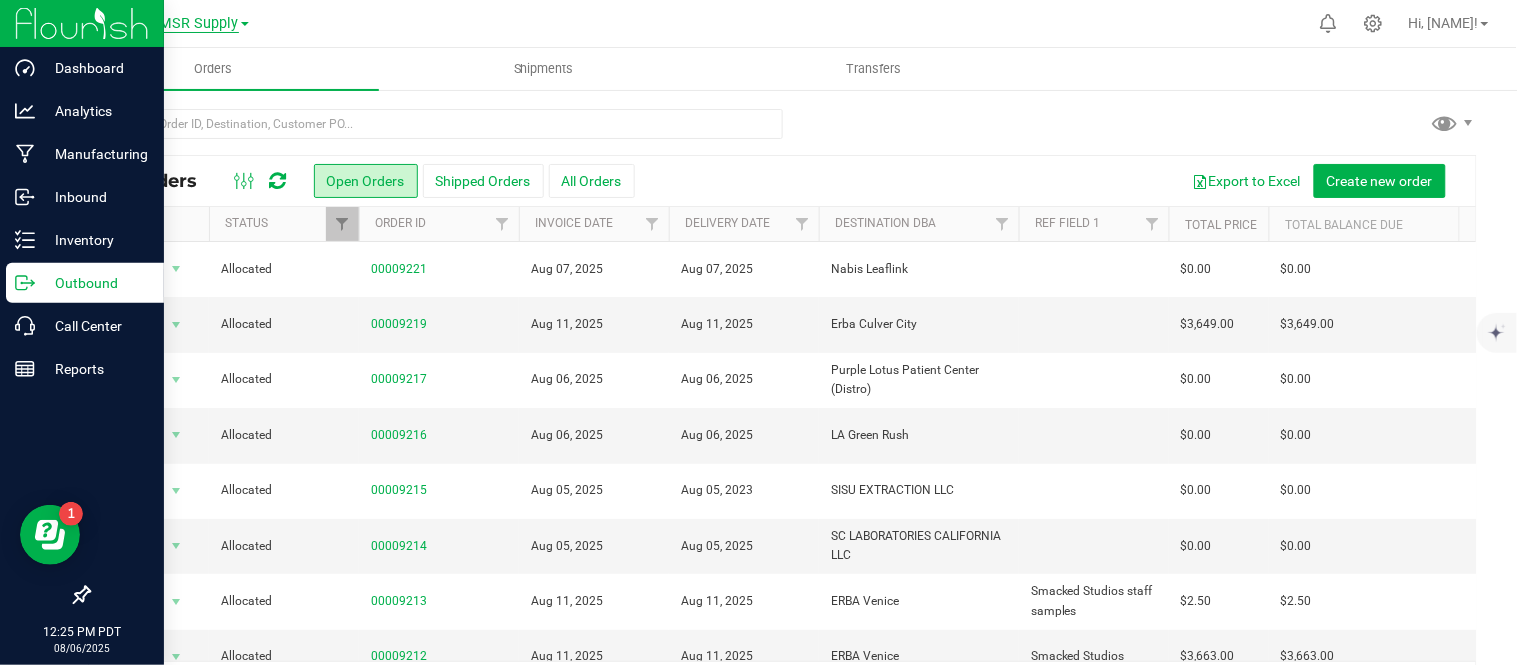 click on "MSR Supply" at bounding box center (199, 24) 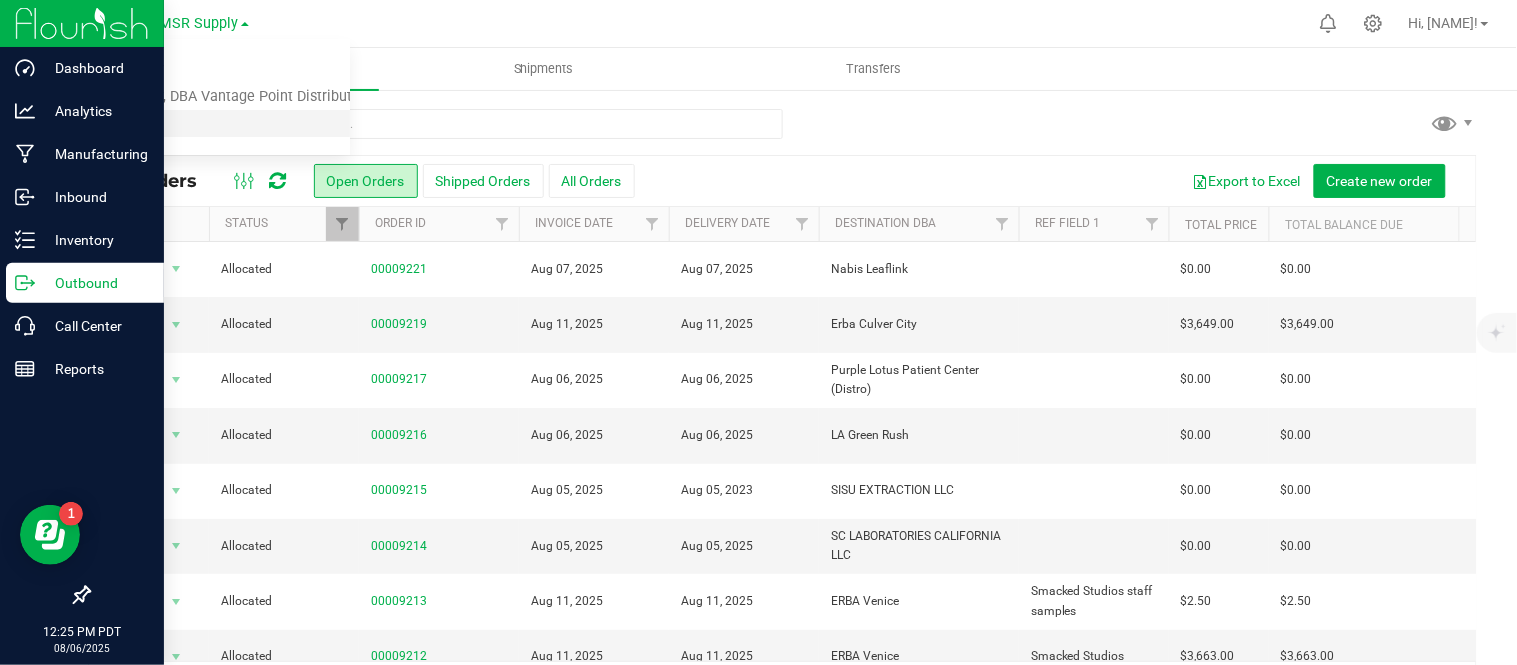 click on "Nabis" at bounding box center (204, 123) 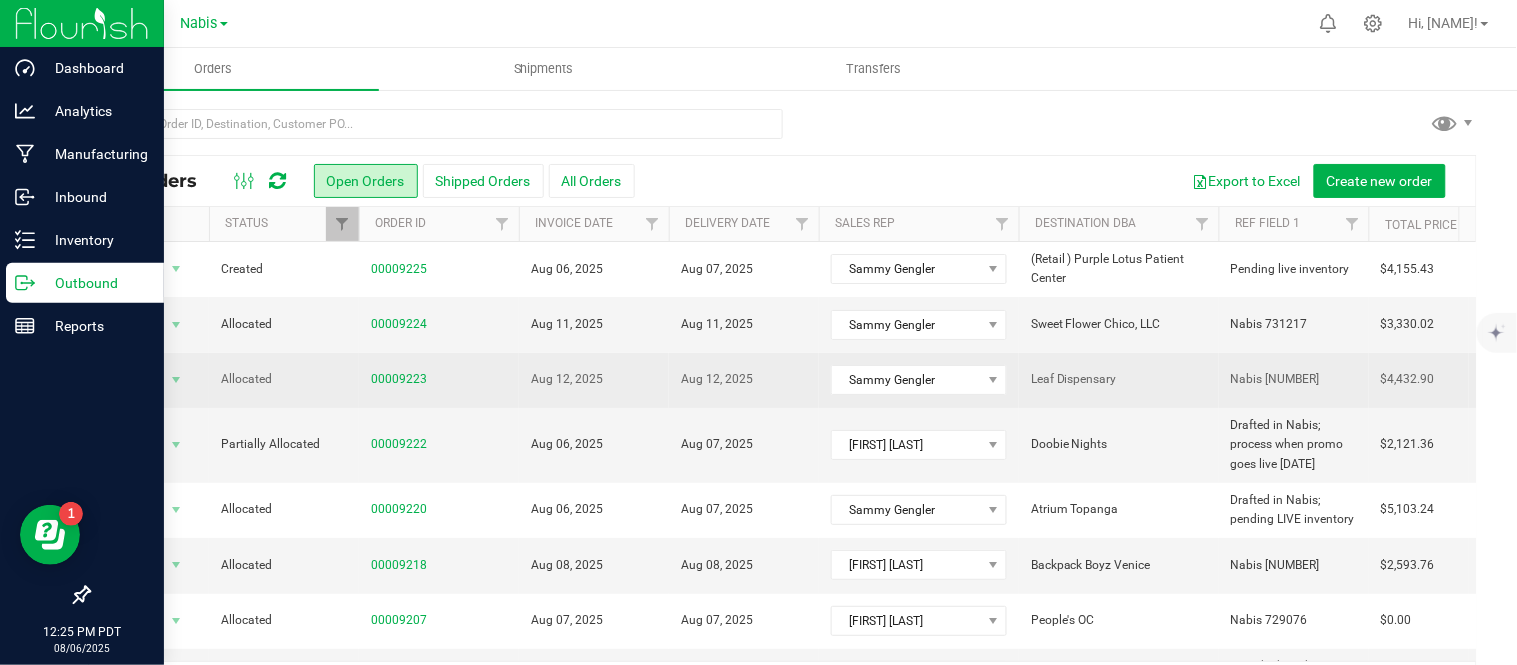 click on "Leaf Dispensary" at bounding box center (1119, 379) 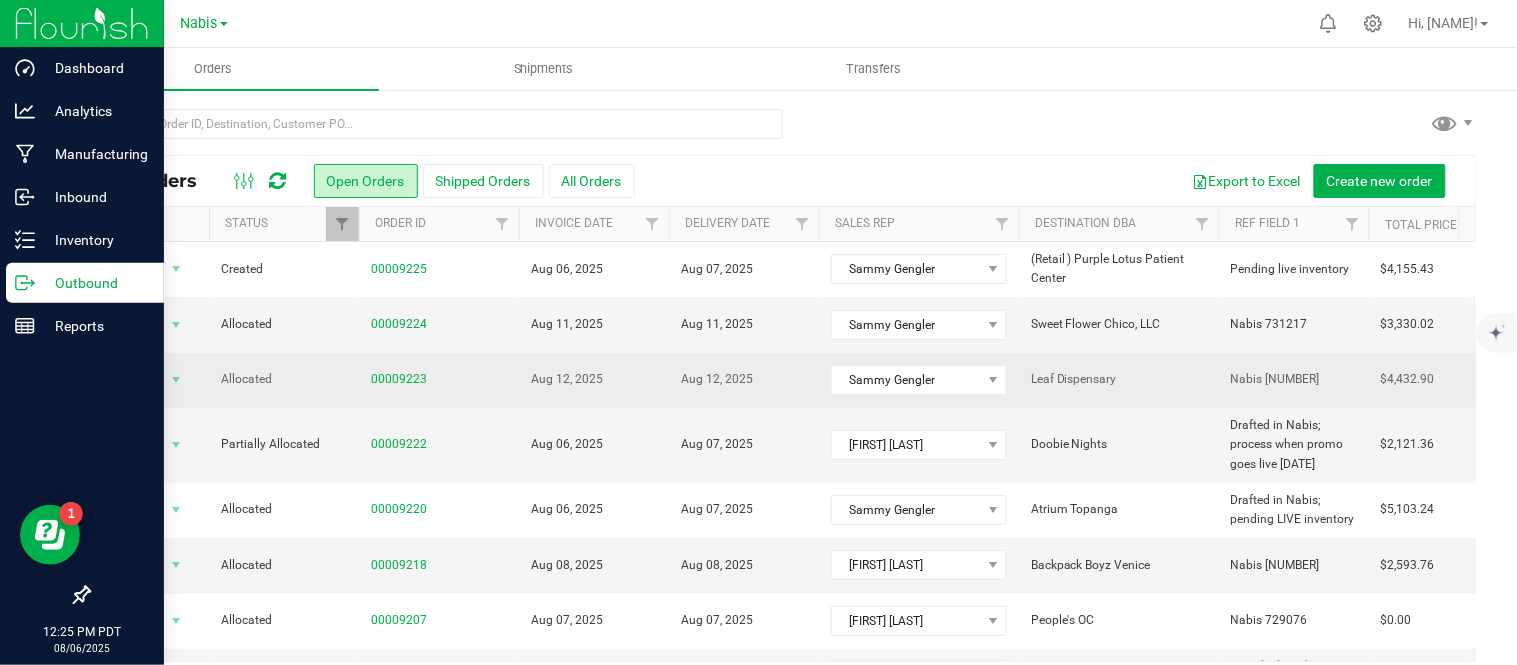 click on "Leaf Dispensary" at bounding box center (1119, 379) 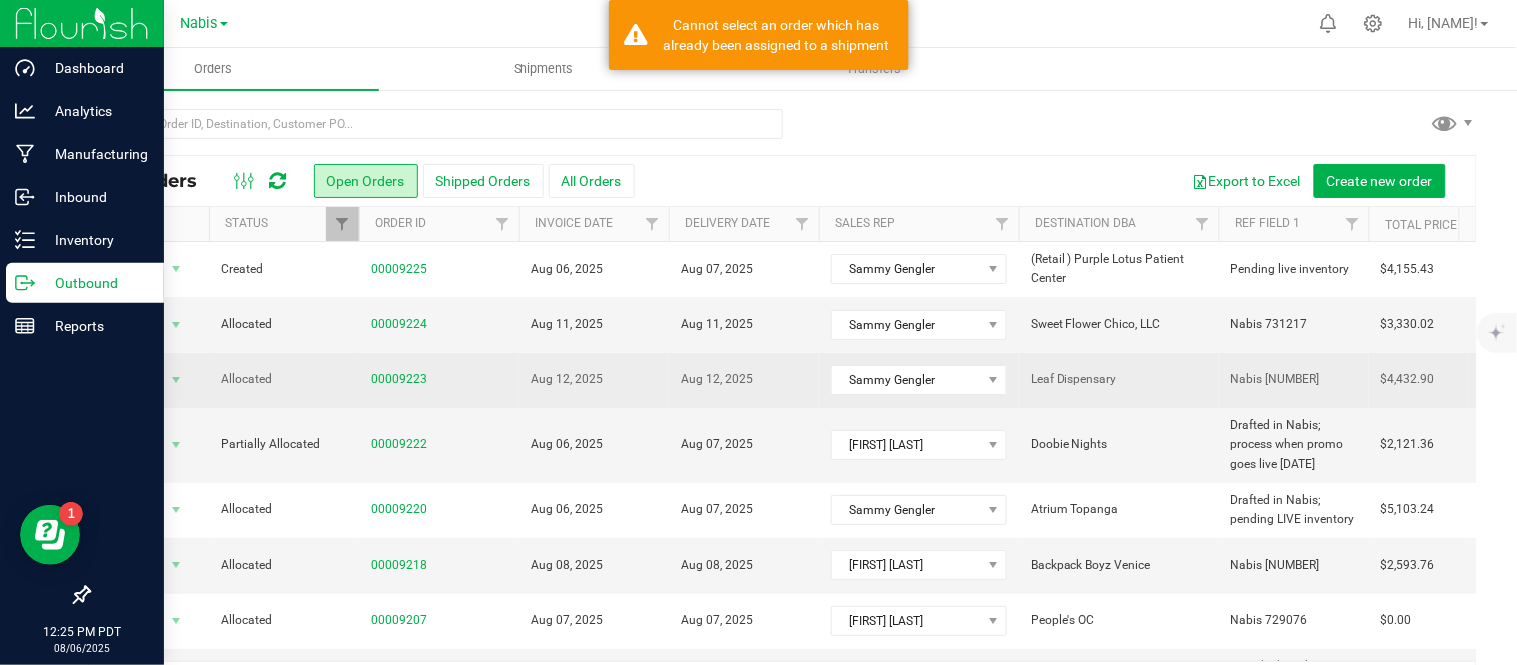 drag, startPoint x: 1030, startPoint y: 377, endPoint x: 1134, endPoint y: 376, distance: 104.00481 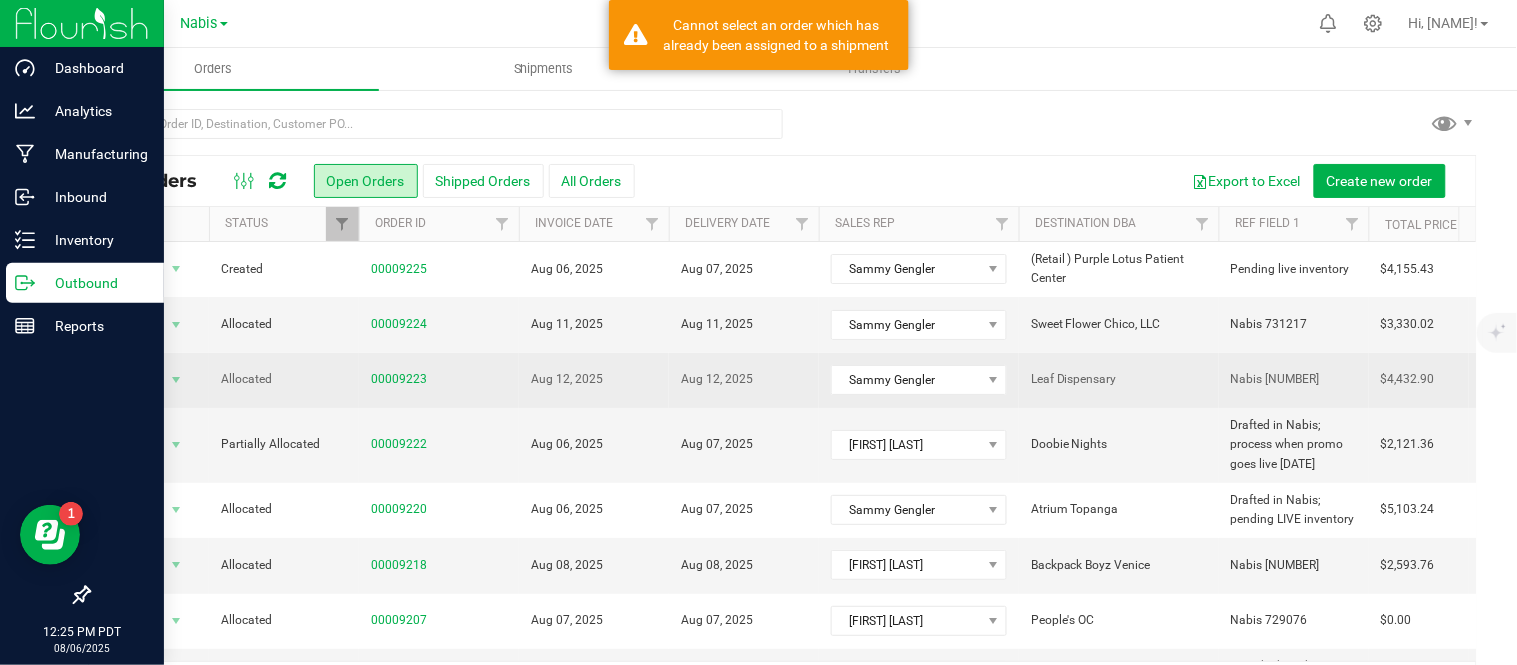click on "Leaf Dispensary" at bounding box center (1119, 379) 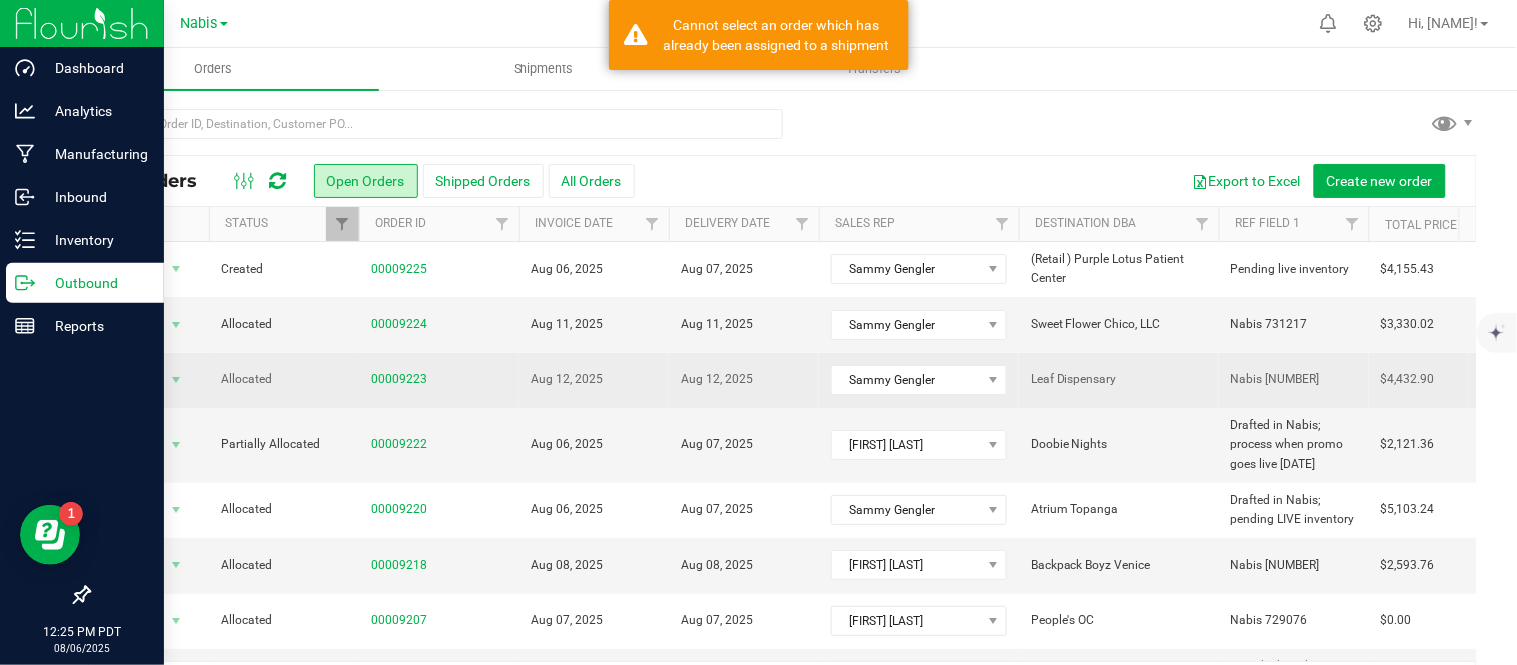 copy on "Leaf Dispensary" 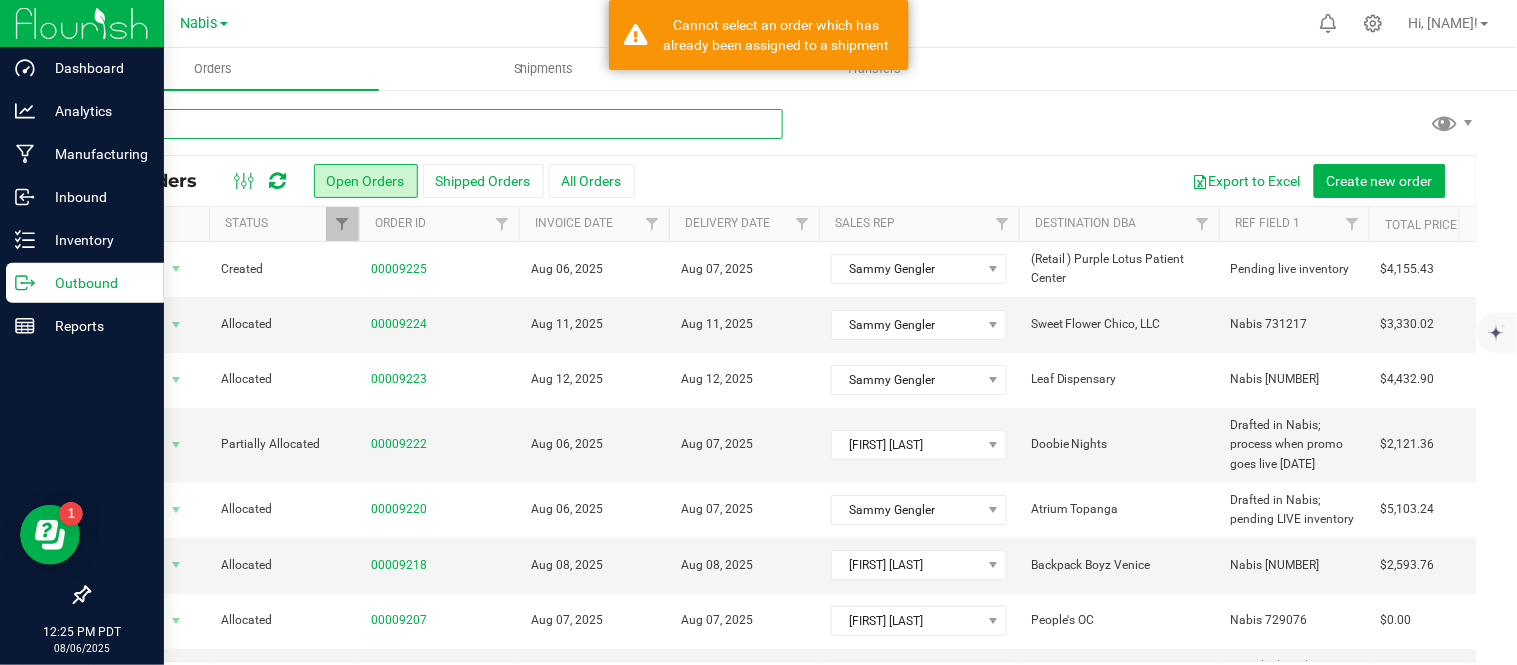 click at bounding box center (435, 124) 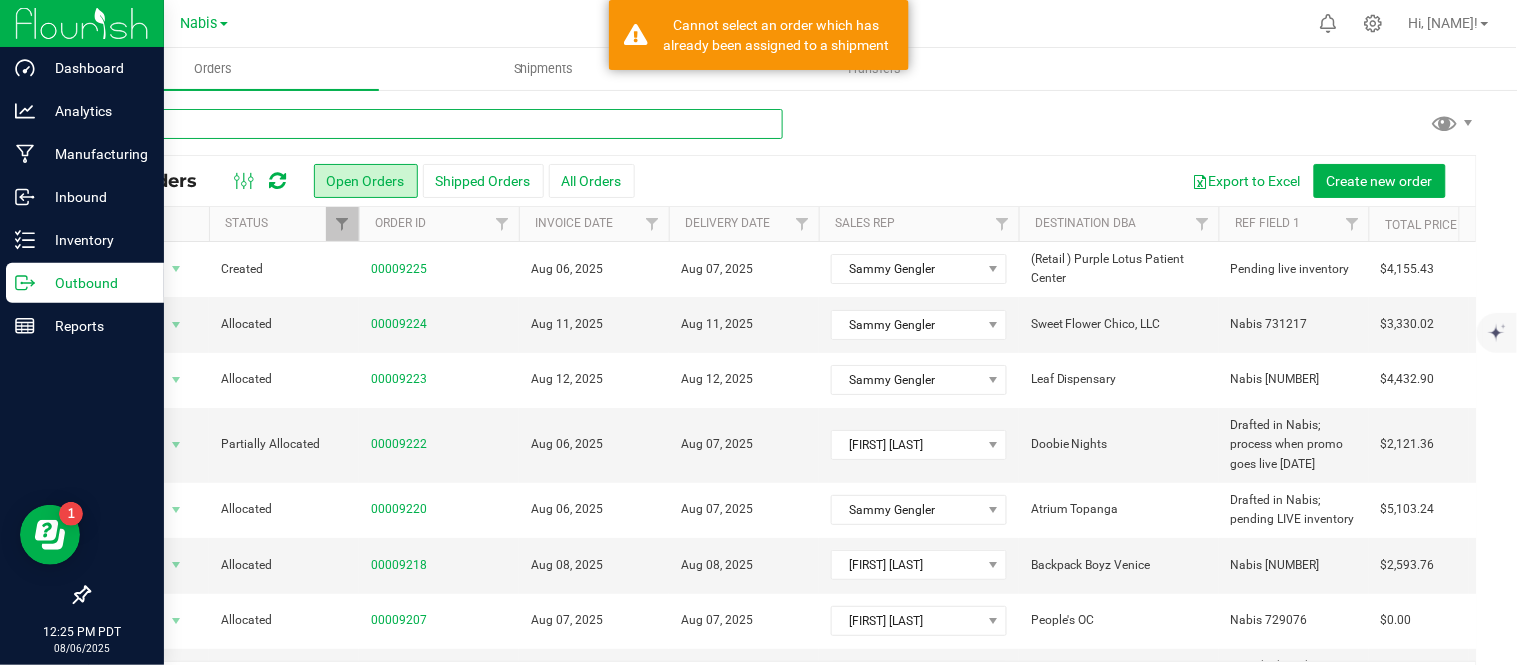 paste on "Leaf Dispensary" 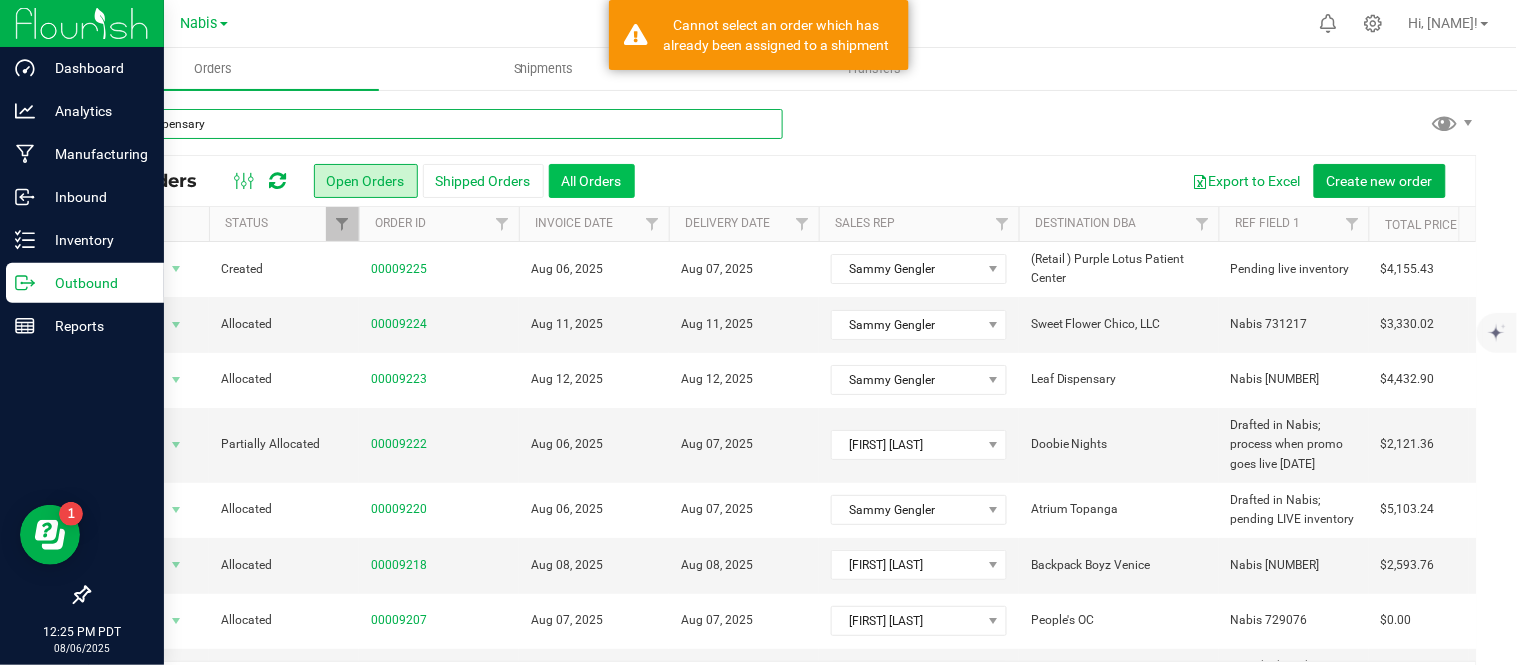 type on "Leaf Dispensary" 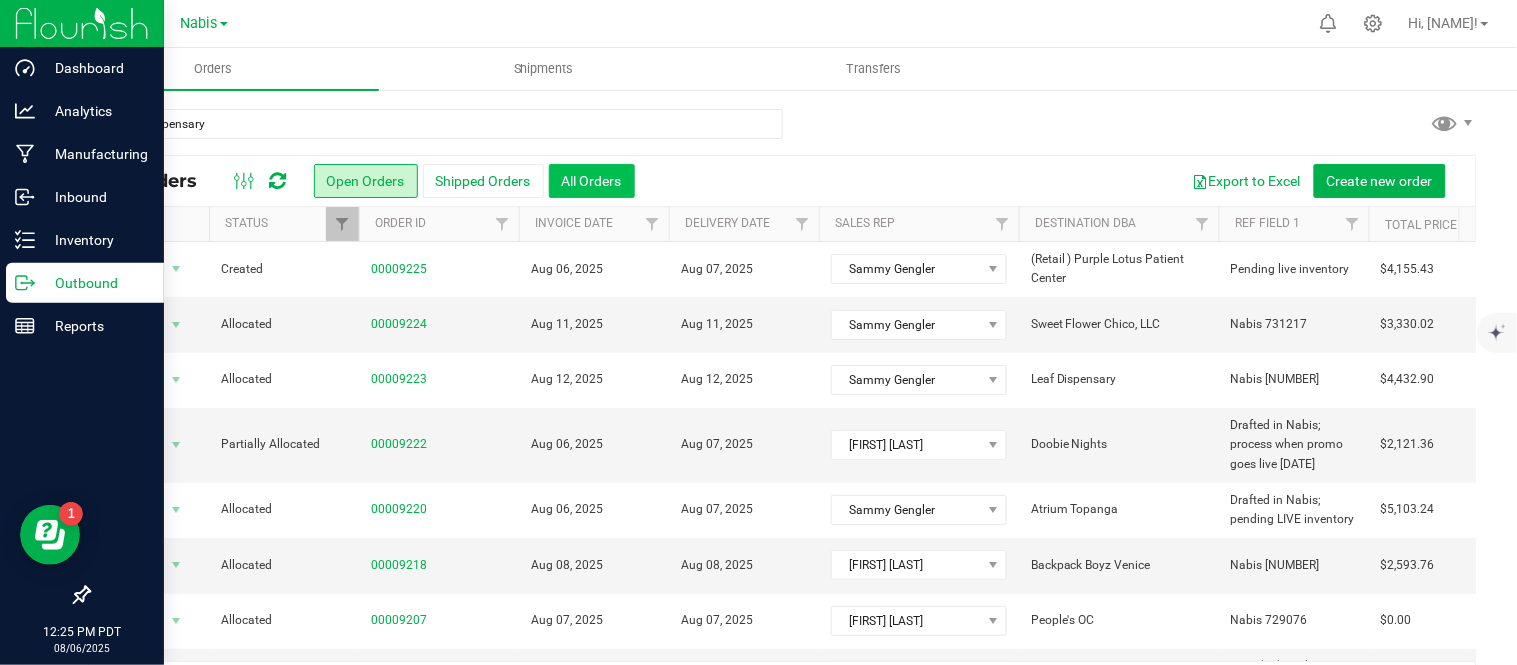 click on "All Orders" at bounding box center [592, 181] 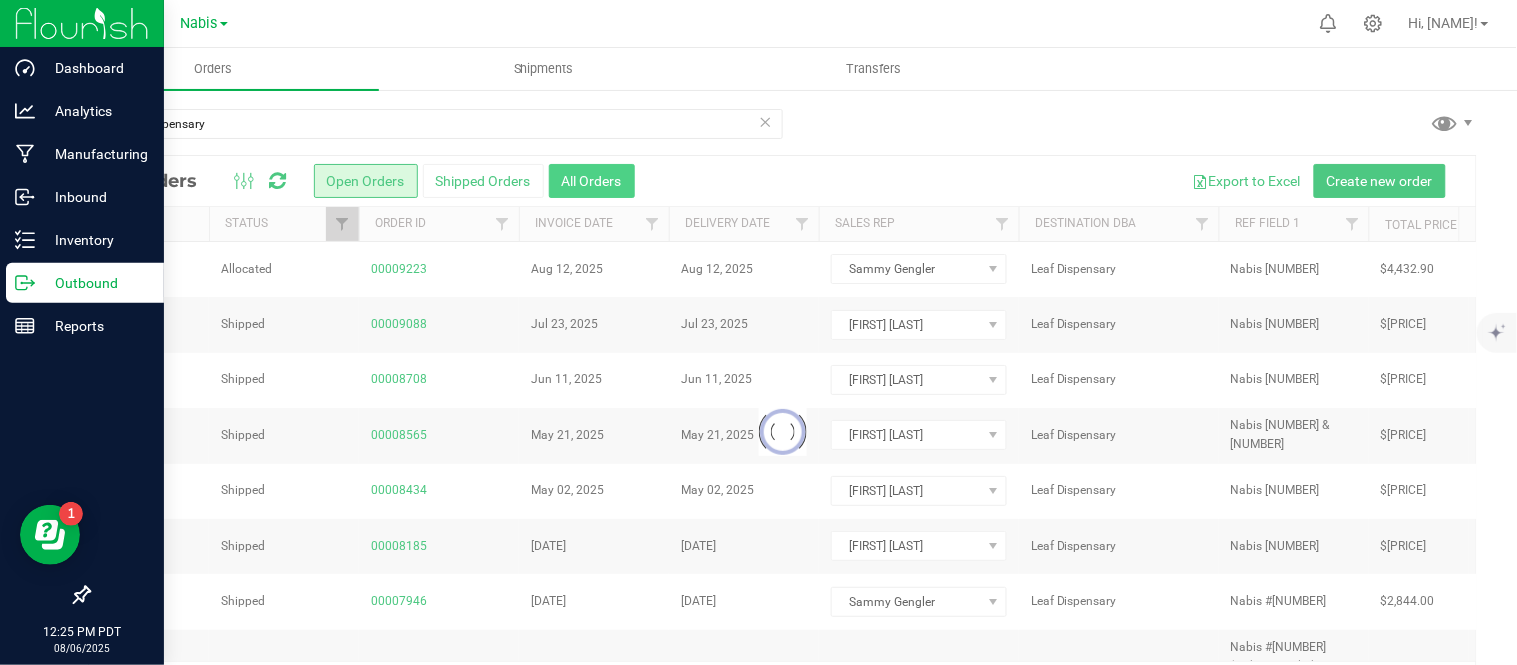 click at bounding box center [782, 432] 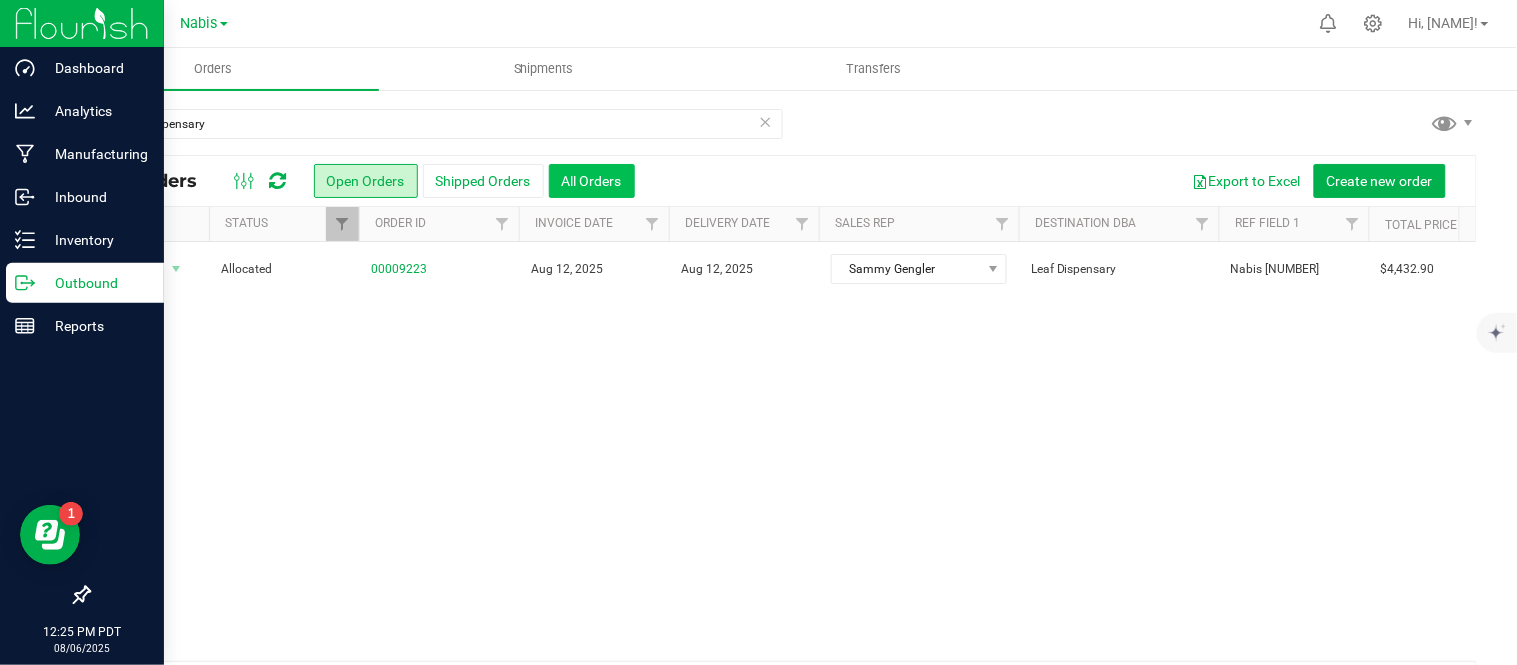 click on "All Orders" at bounding box center [592, 181] 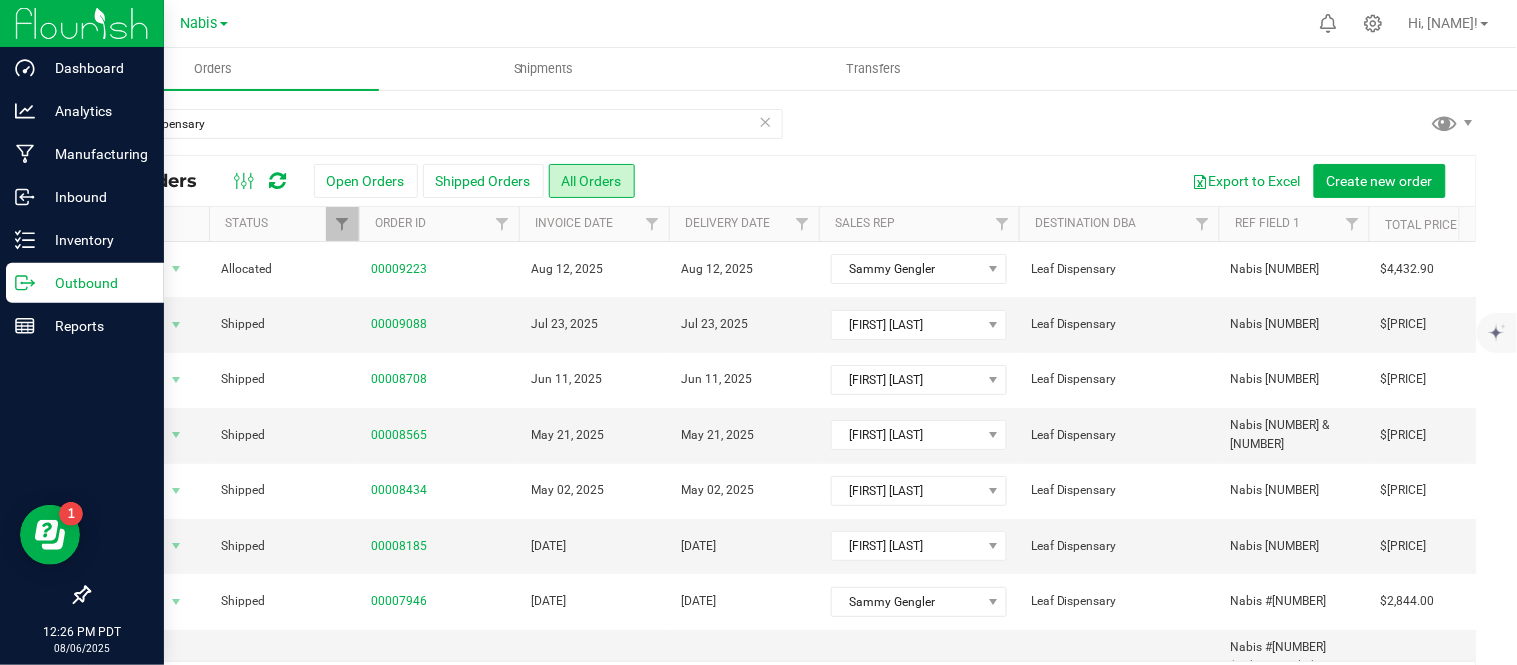 click on "Leaf Dispensary" at bounding box center (782, 132) 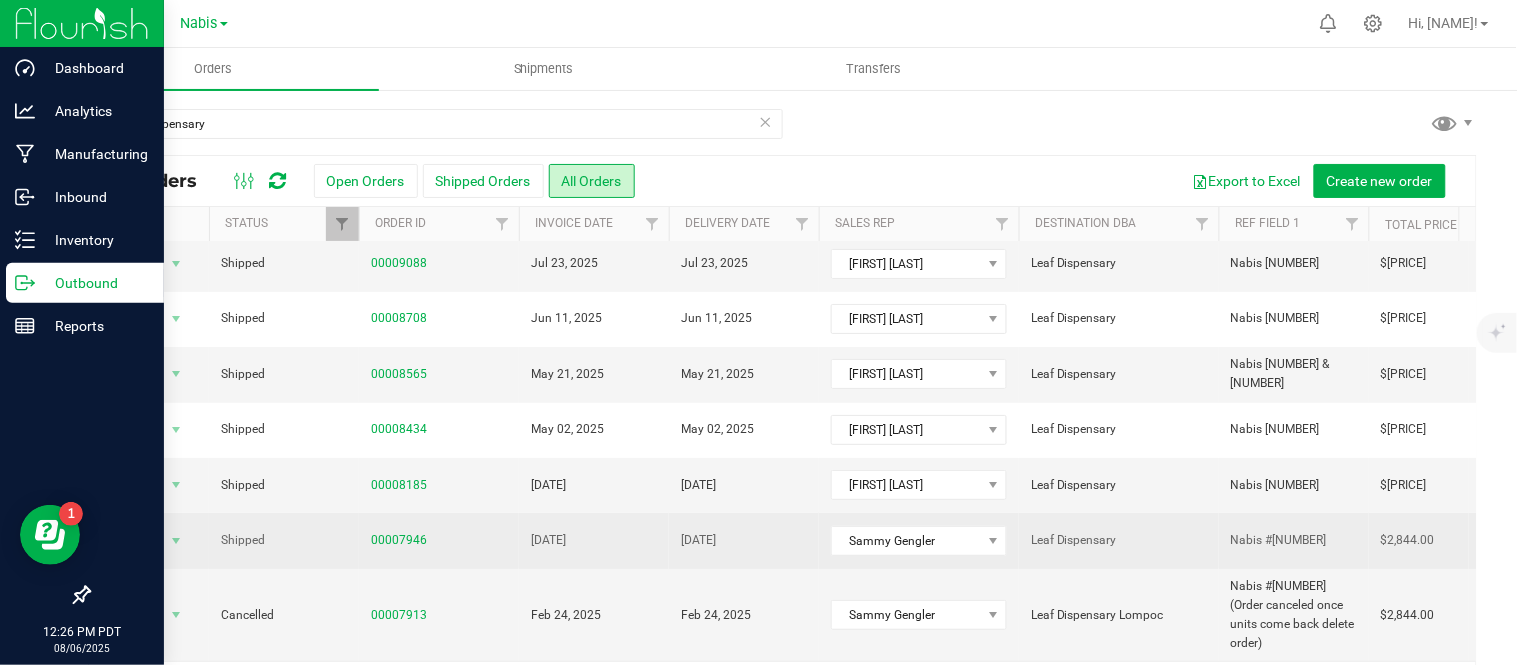 scroll, scrollTop: 62, scrollLeft: 0, axis: vertical 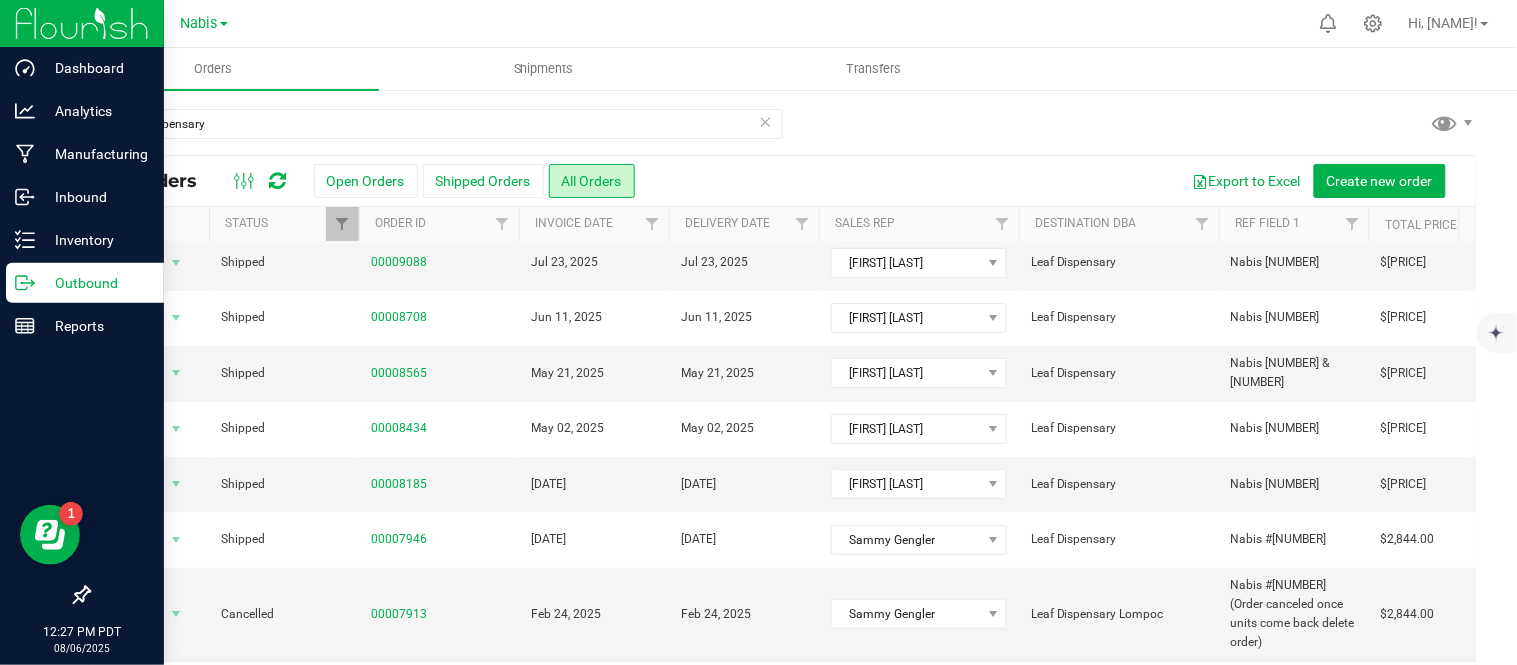 click on "Export to Excel
Create new order" at bounding box center (1048, 181) 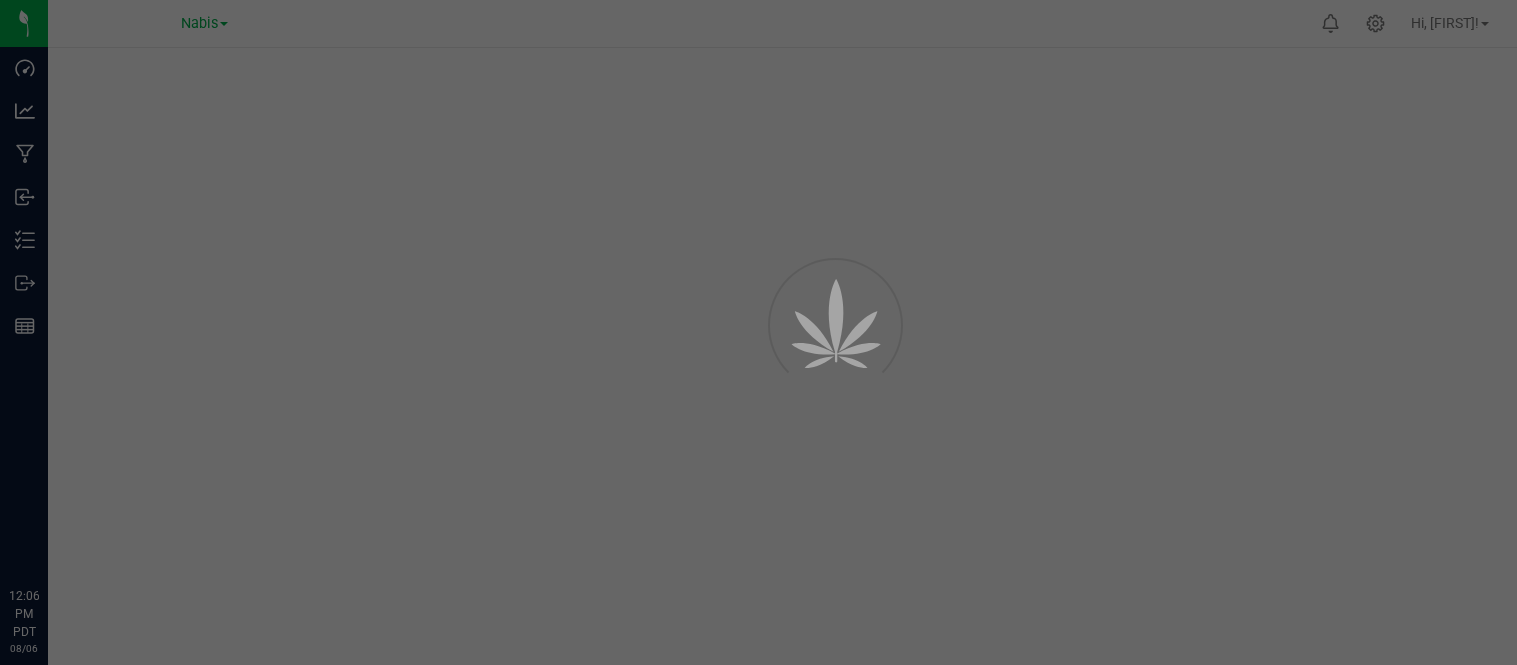 scroll, scrollTop: 0, scrollLeft: 0, axis: both 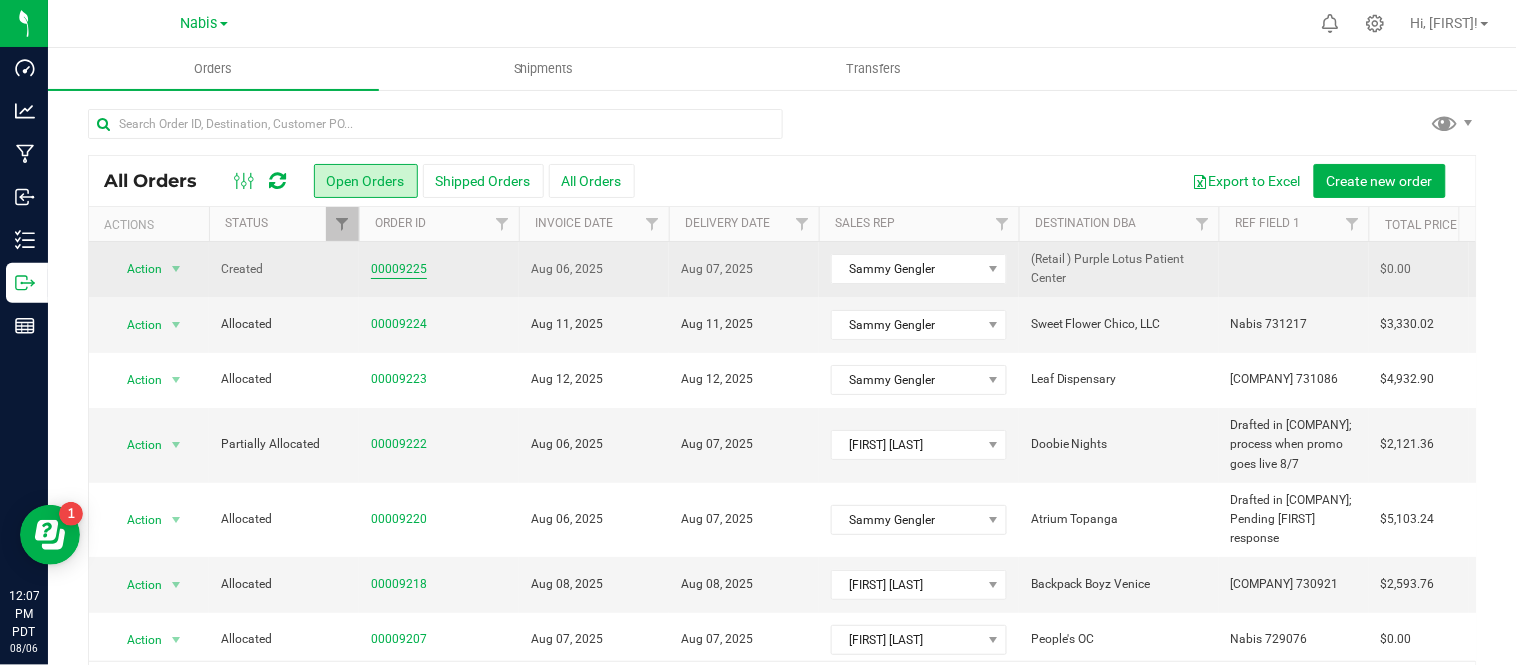 click on "00009225" at bounding box center (399, 269) 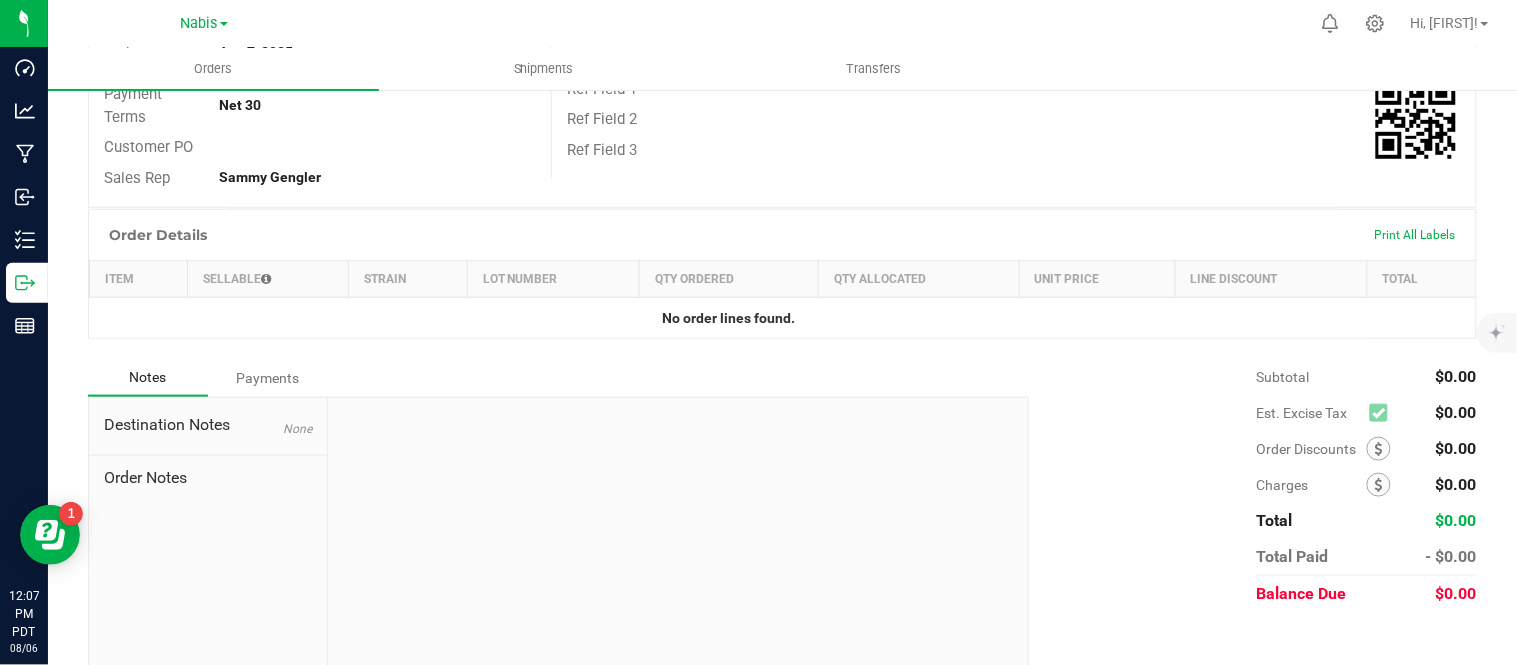 scroll, scrollTop: 0, scrollLeft: 0, axis: both 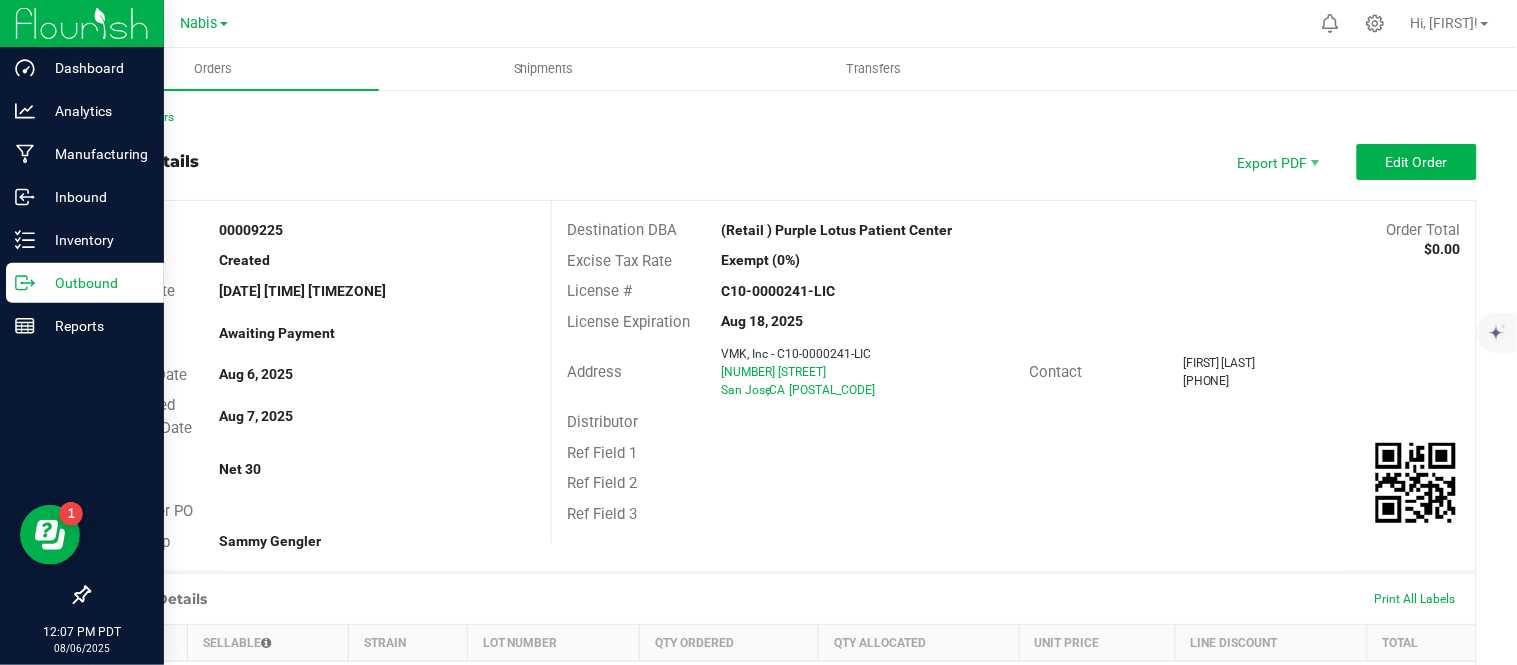 click on "Outbound" at bounding box center [95, 283] 